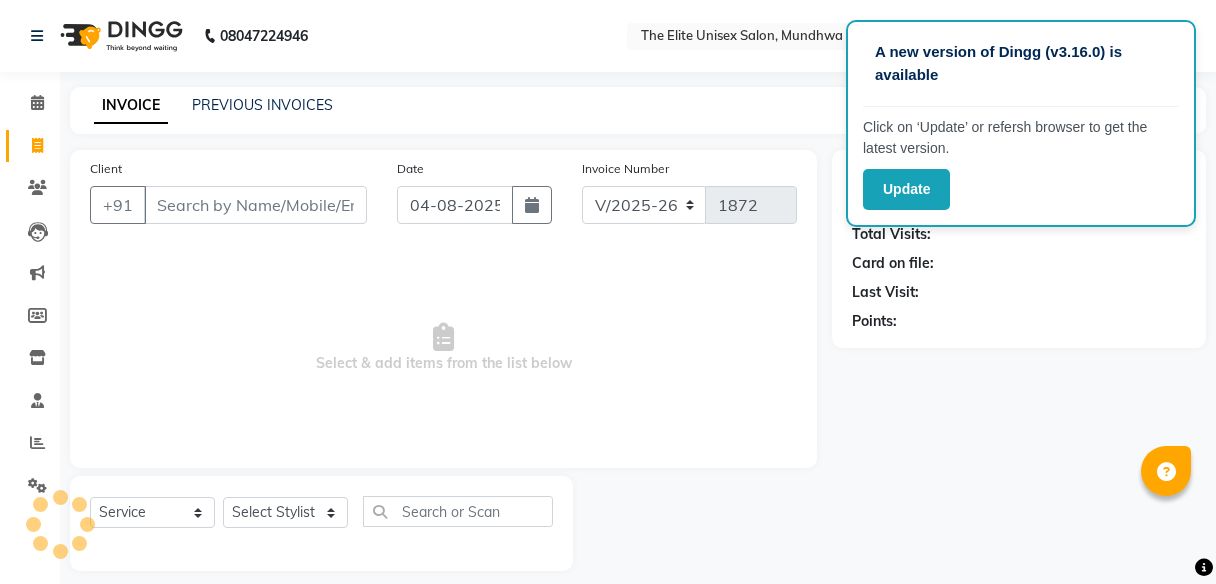 select on "7086" 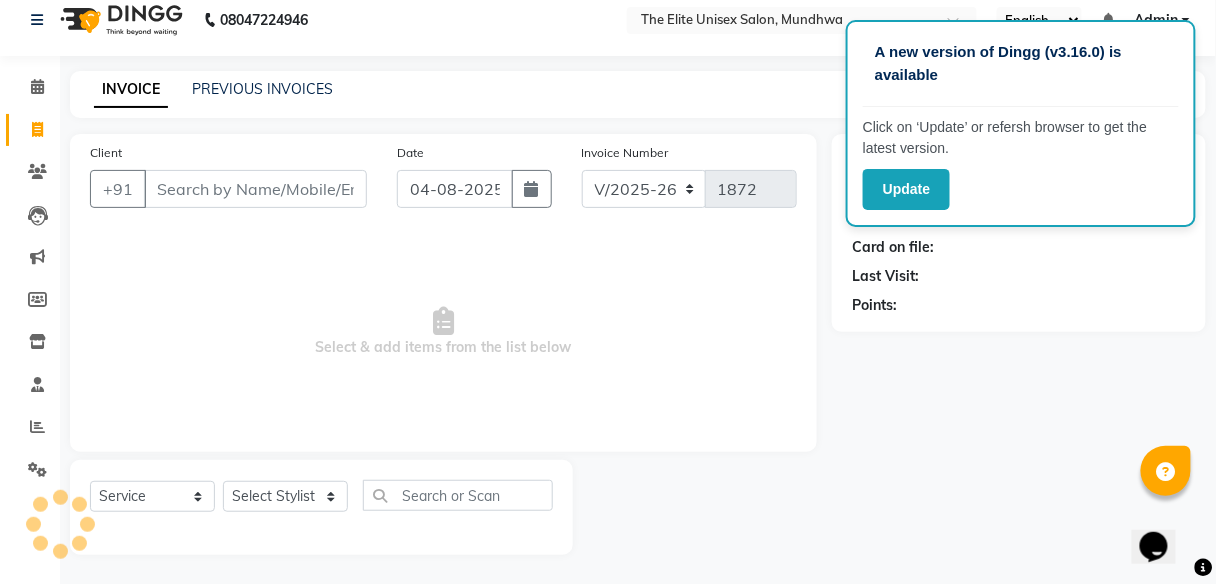 scroll, scrollTop: 0, scrollLeft: 0, axis: both 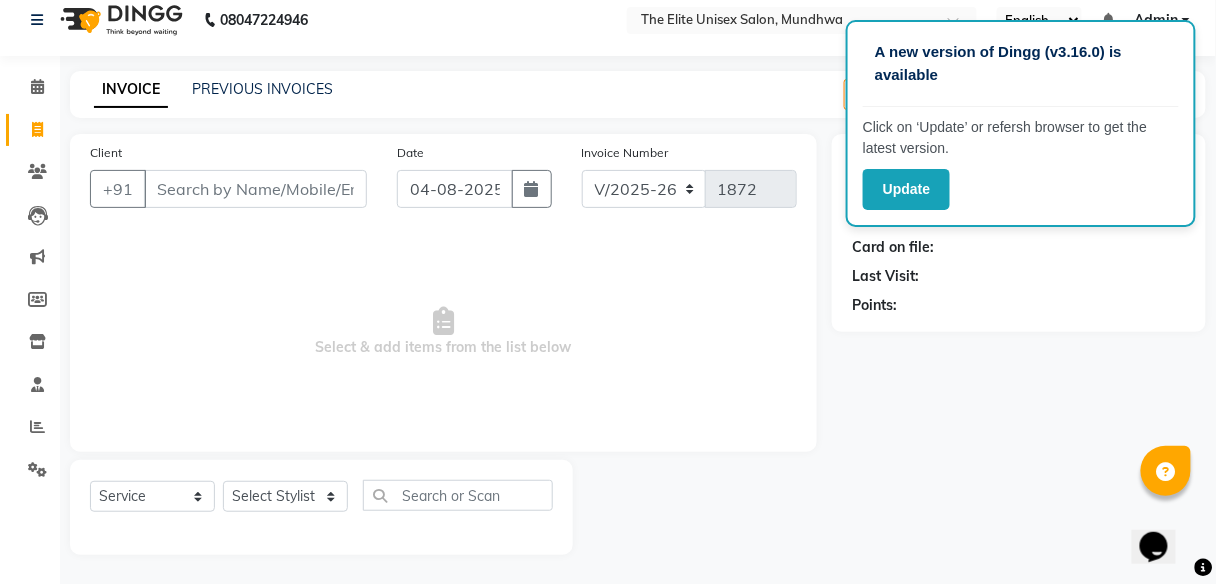 click on "Client" at bounding box center [255, 189] 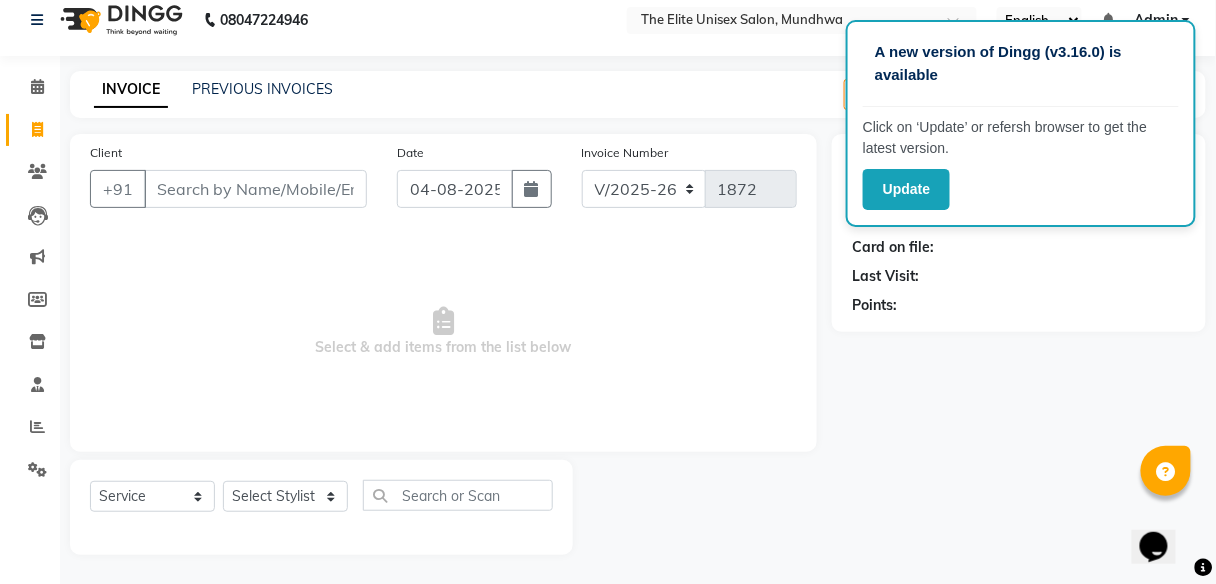click on "Client" at bounding box center (255, 189) 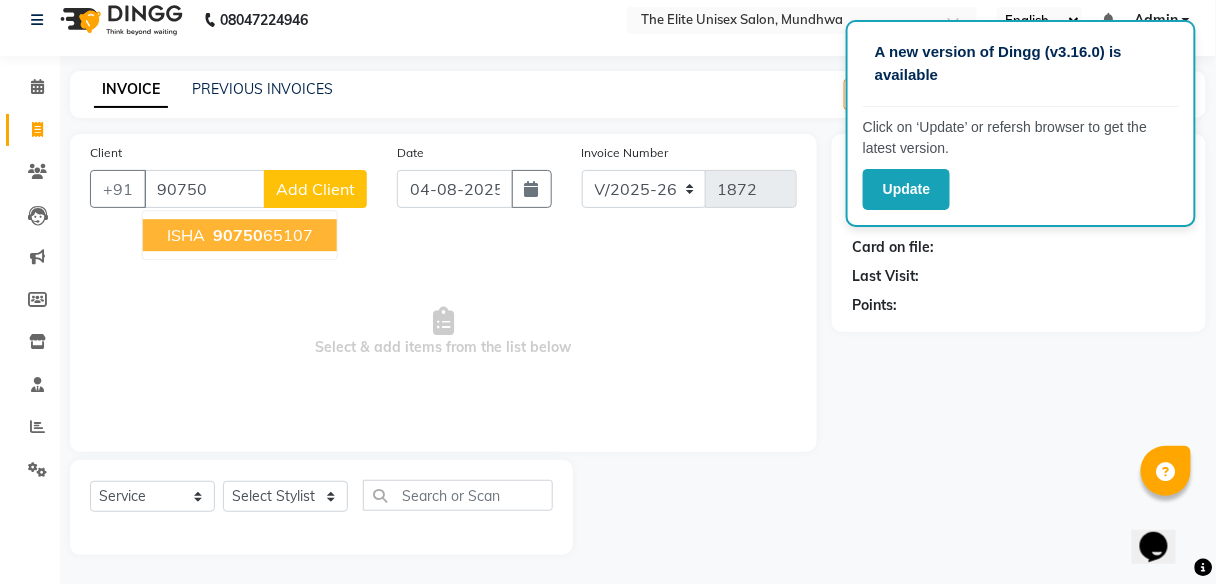 click on "90750" at bounding box center (238, 235) 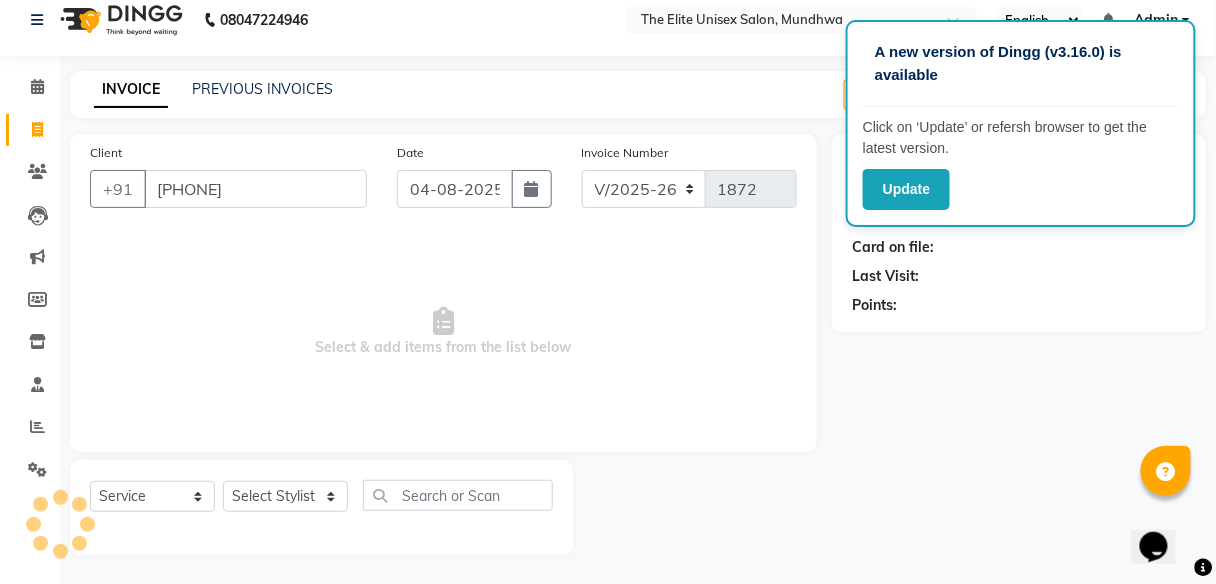 type on "[PHONE]" 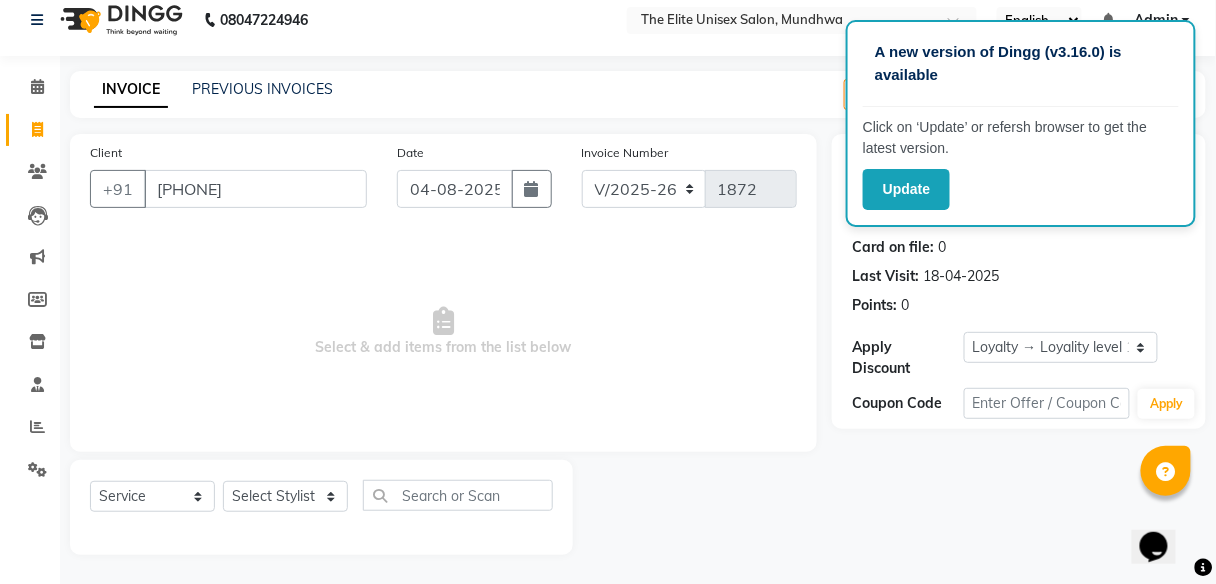 click on "Client +[COUNTRY_CODE] [PHONE] [DATE] [INVOICE] [INVOICE] [NUMBER] Select & add items from the list below Select Service Product Membership Package Voucher Prepaid Gift Card Select Stylist [LAST] [LAST] [LAST] [LAST] [LAST] [LAST]" 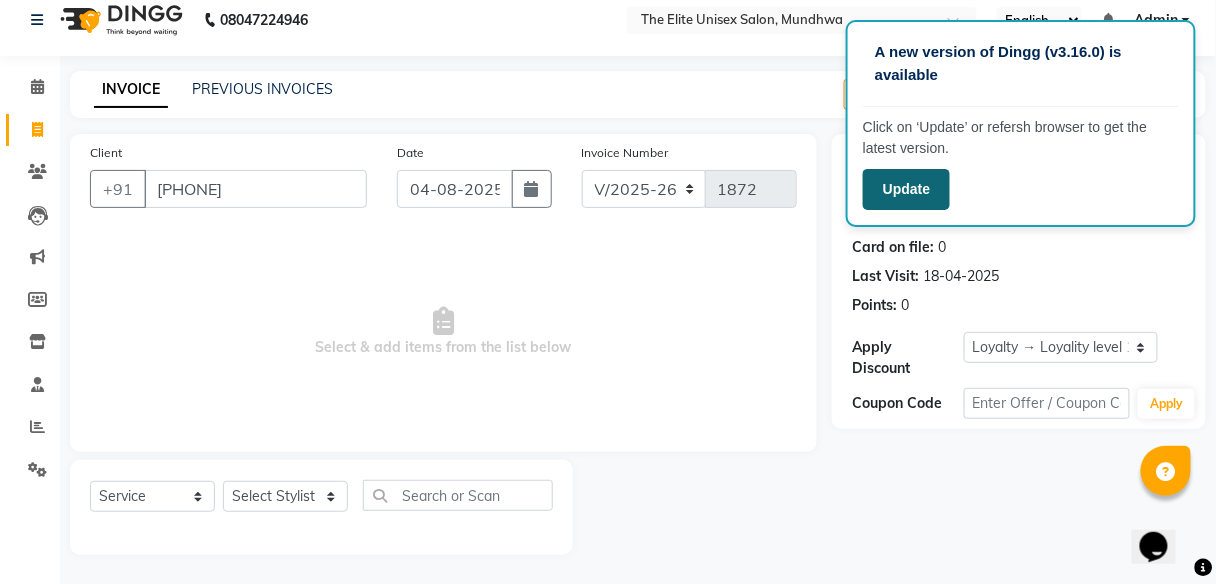 click on "Update" 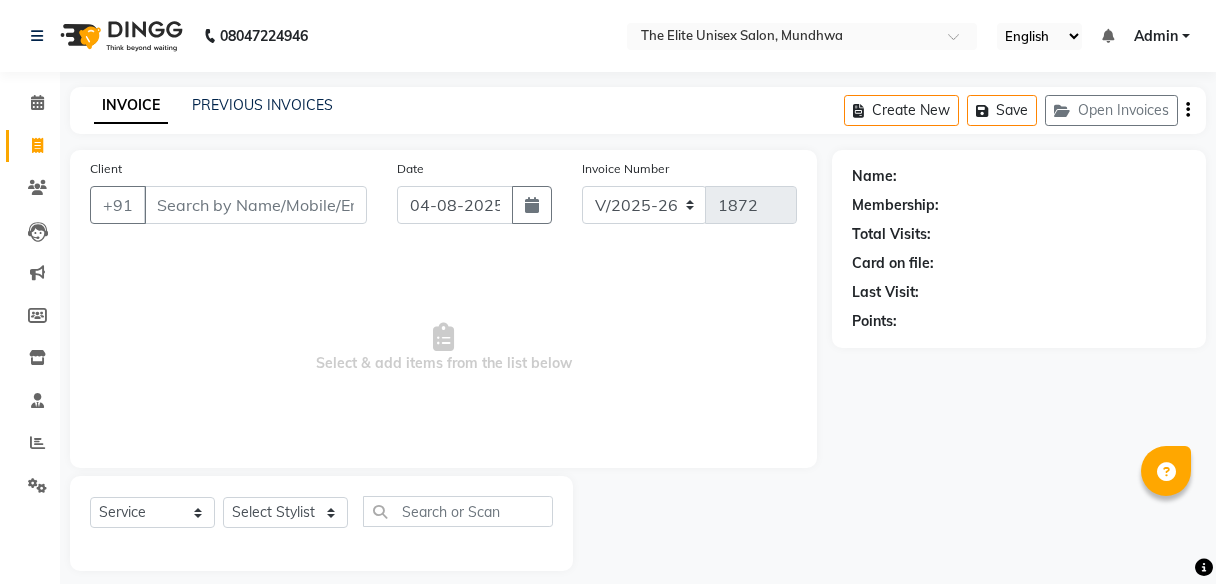 select on "7086" 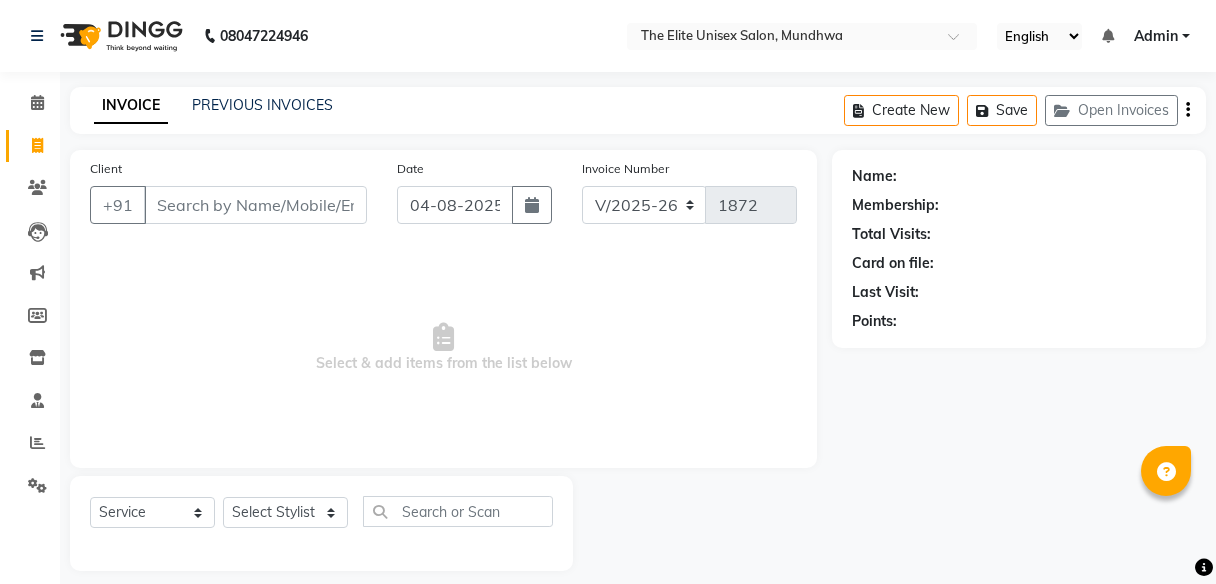 scroll, scrollTop: 0, scrollLeft: 0, axis: both 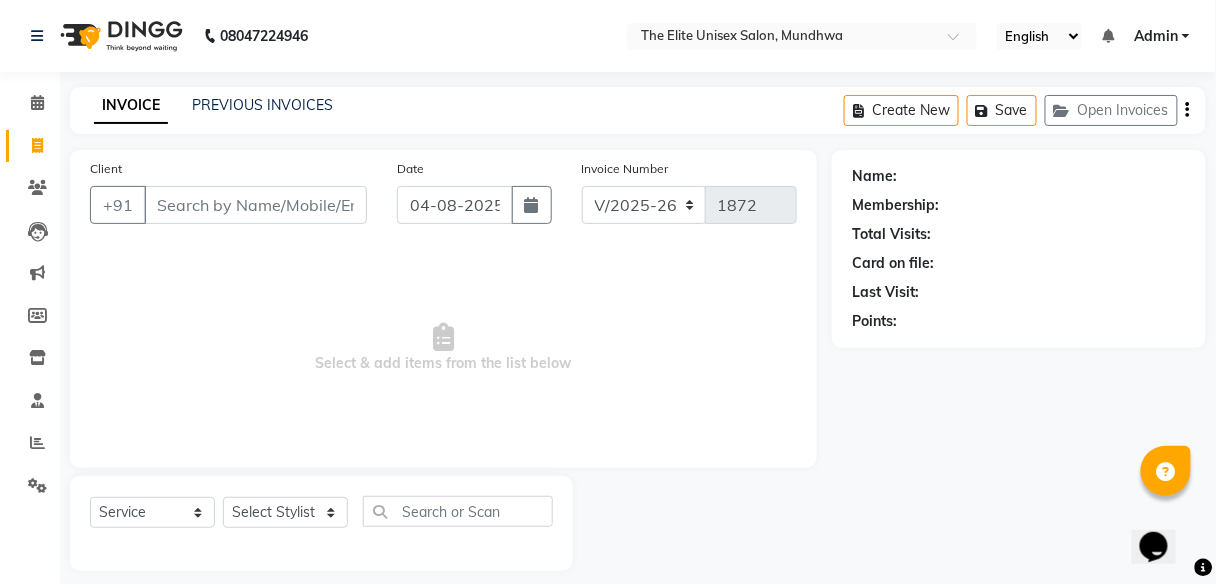 click on "Client" at bounding box center (255, 205) 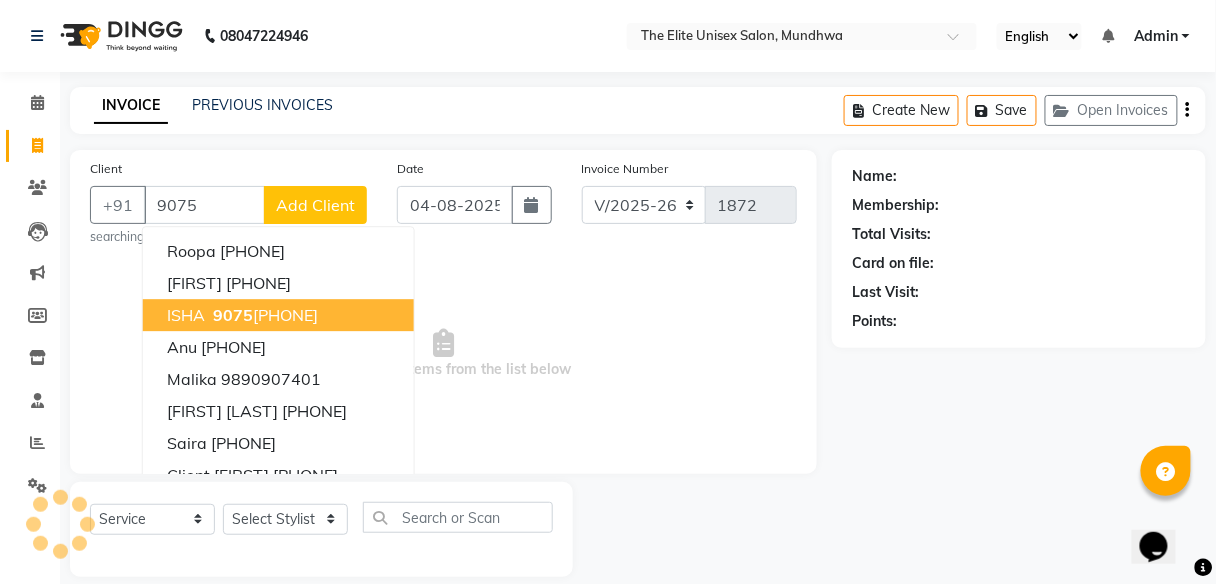 click on "9075 065107" at bounding box center [263, 315] 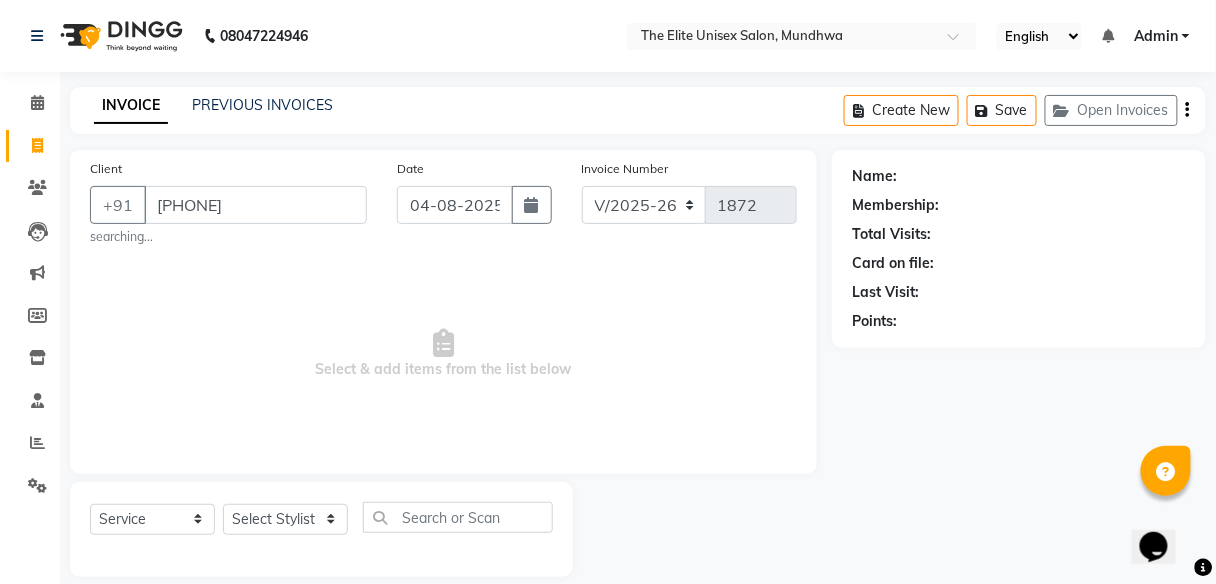 type on "[PHONE]" 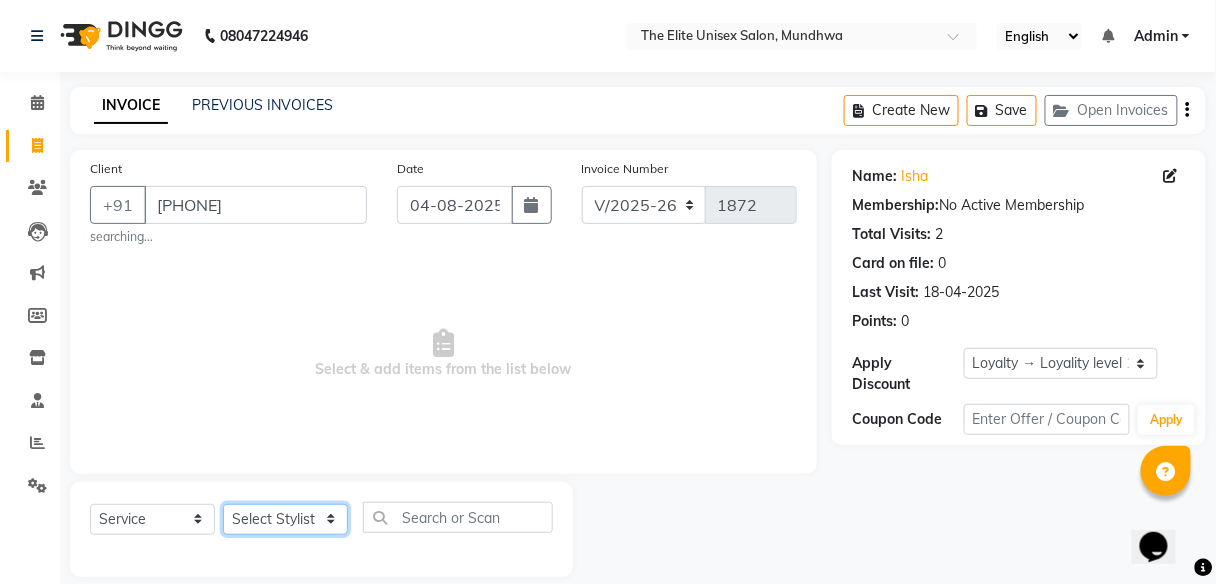 click on "Select Stylist Aishawarya Divya  Nana Rushab Shahrukh Sunny" 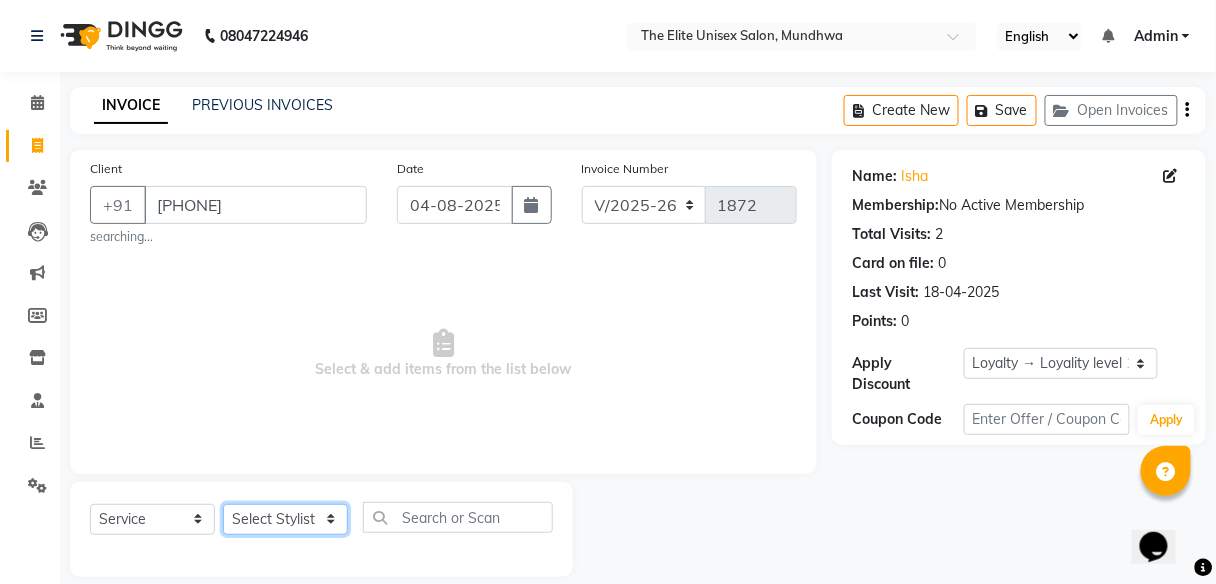 select on "59553" 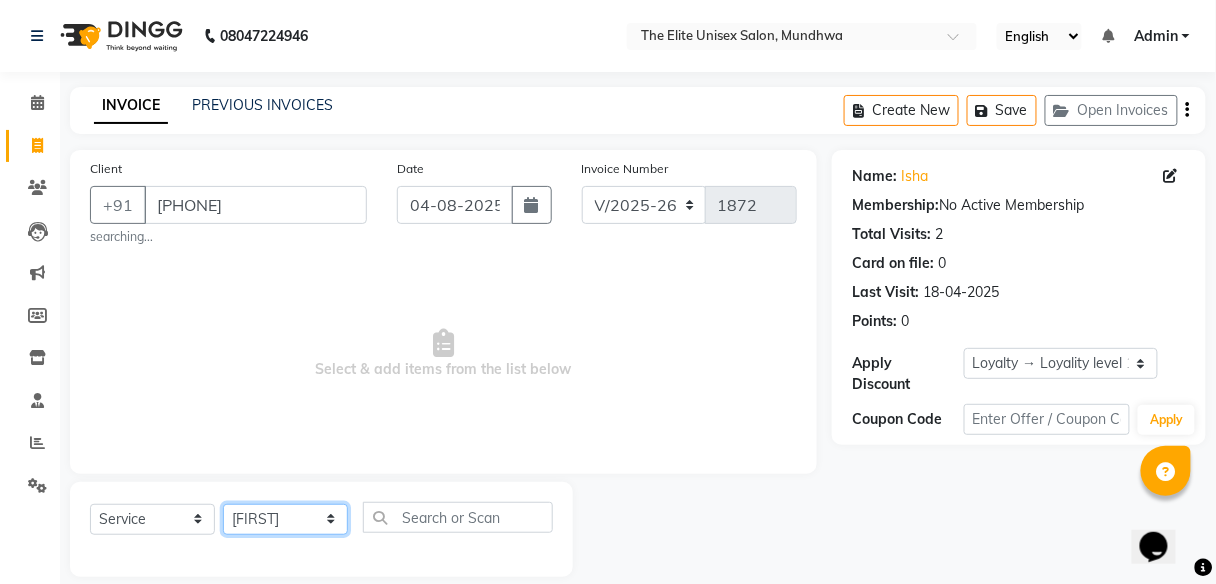 click on "Select Stylist Aishawarya Divya  Nana Rushab Shahrukh Sunny" 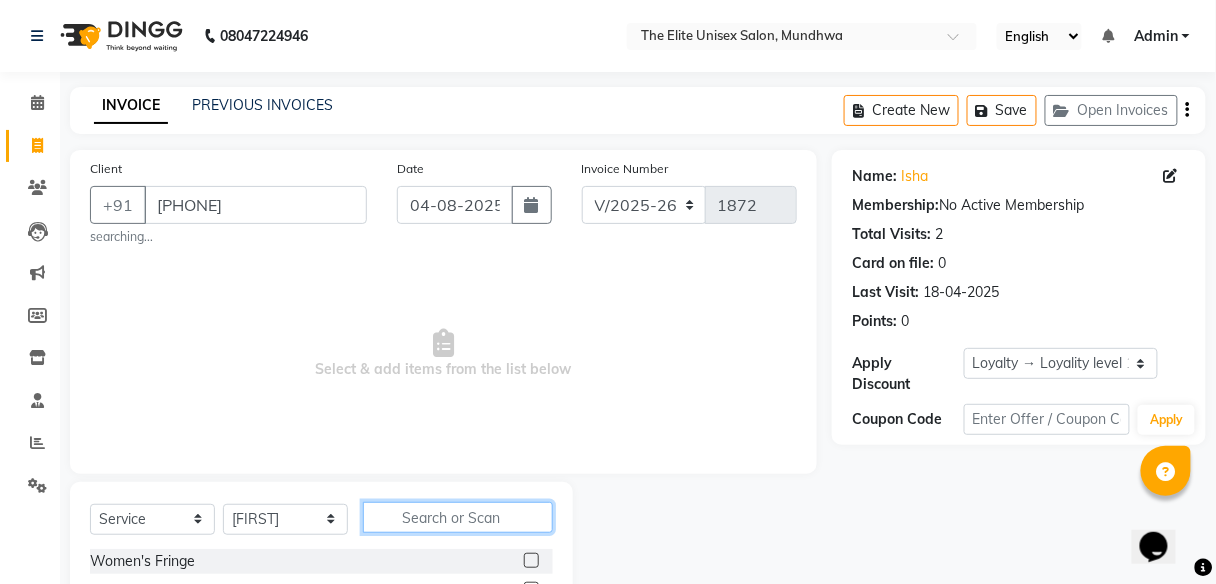 click 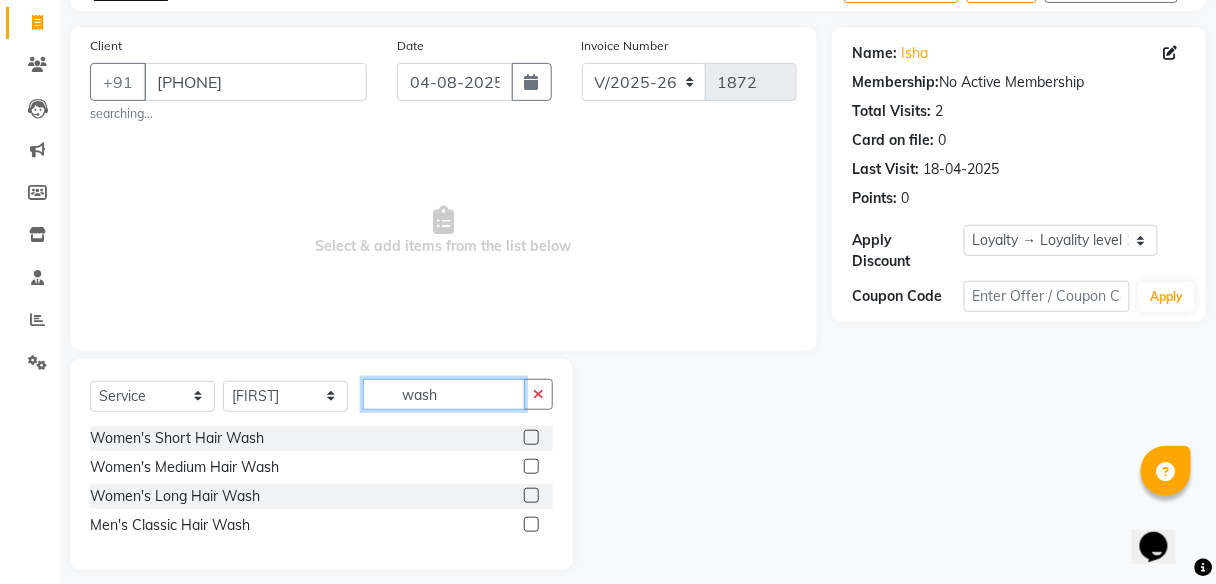 scroll, scrollTop: 134, scrollLeft: 0, axis: vertical 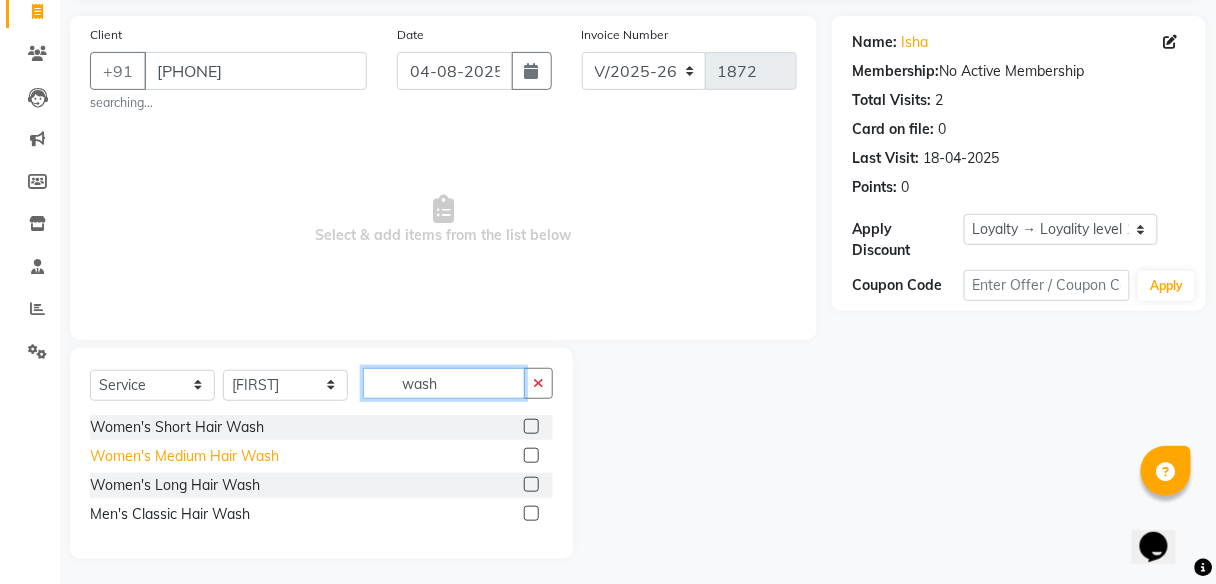 type on "wash" 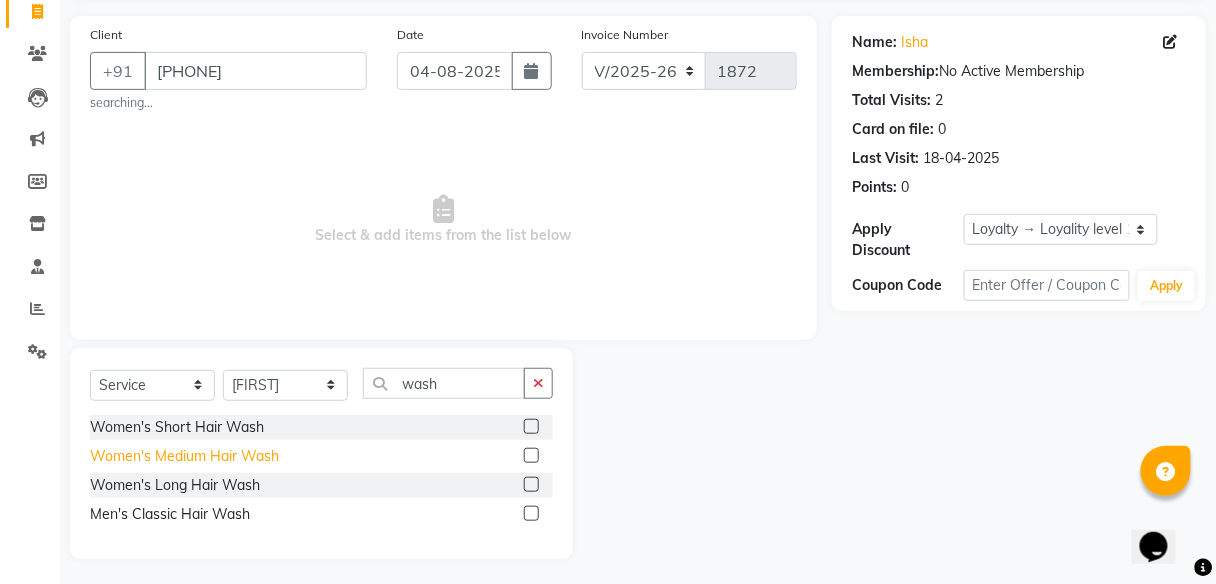 click on "Women's Medium Hair Wash" 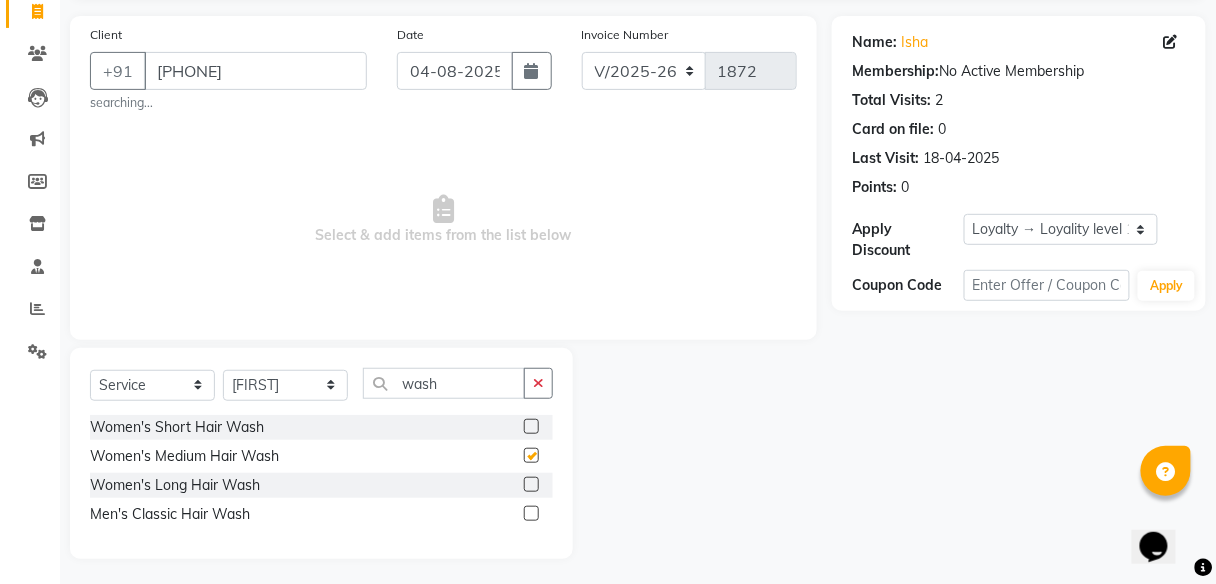checkbox on "false" 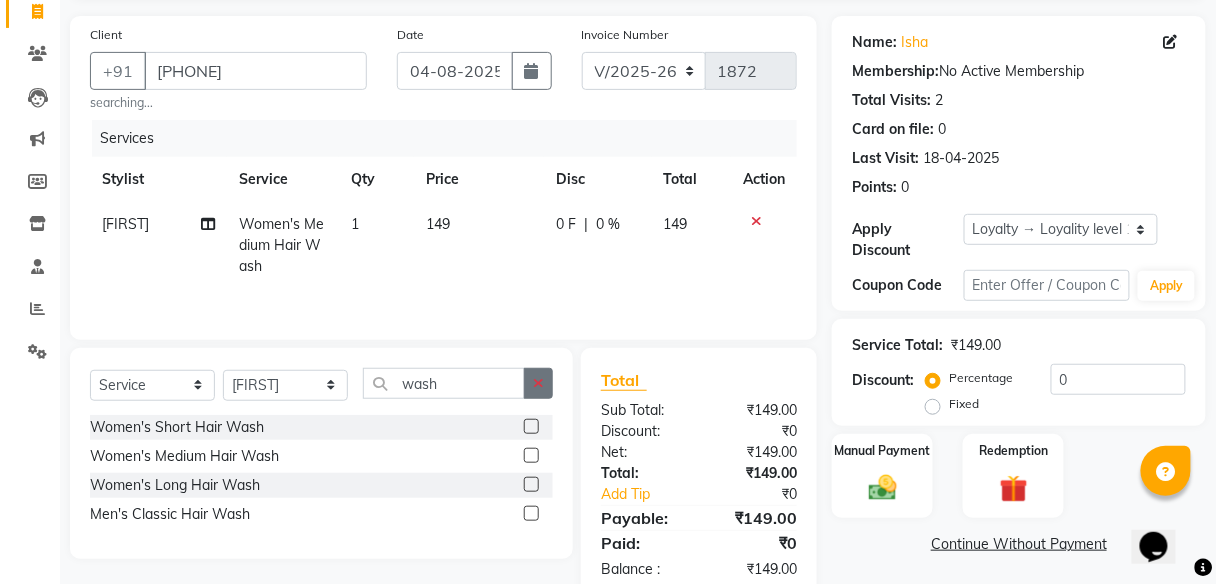 click 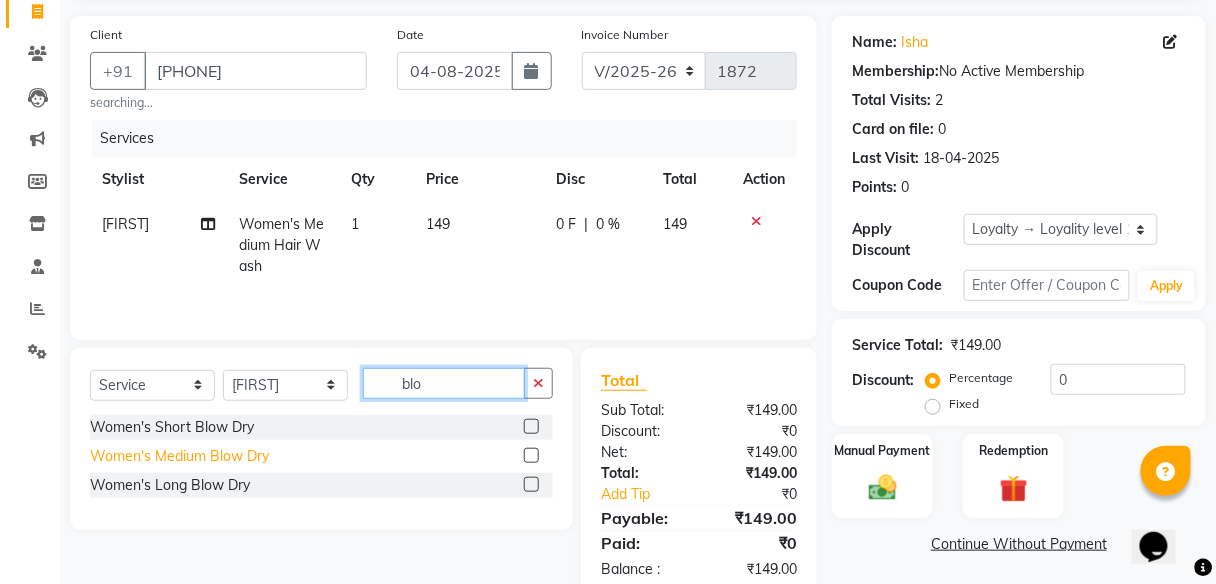 type on "blo" 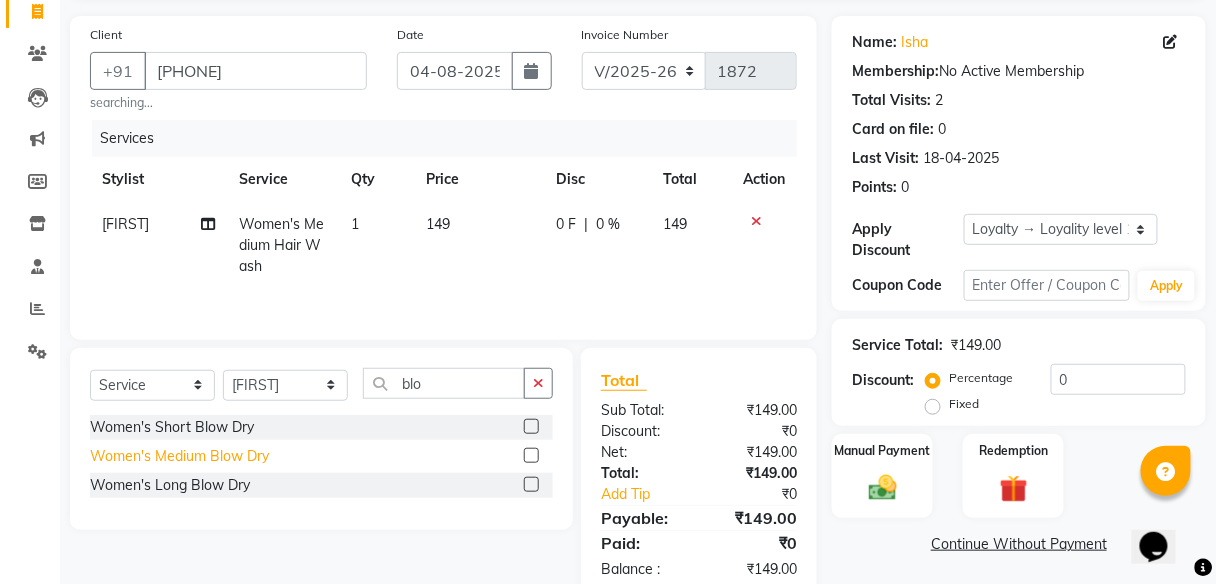 click on "Women's Medium Blow Dry" 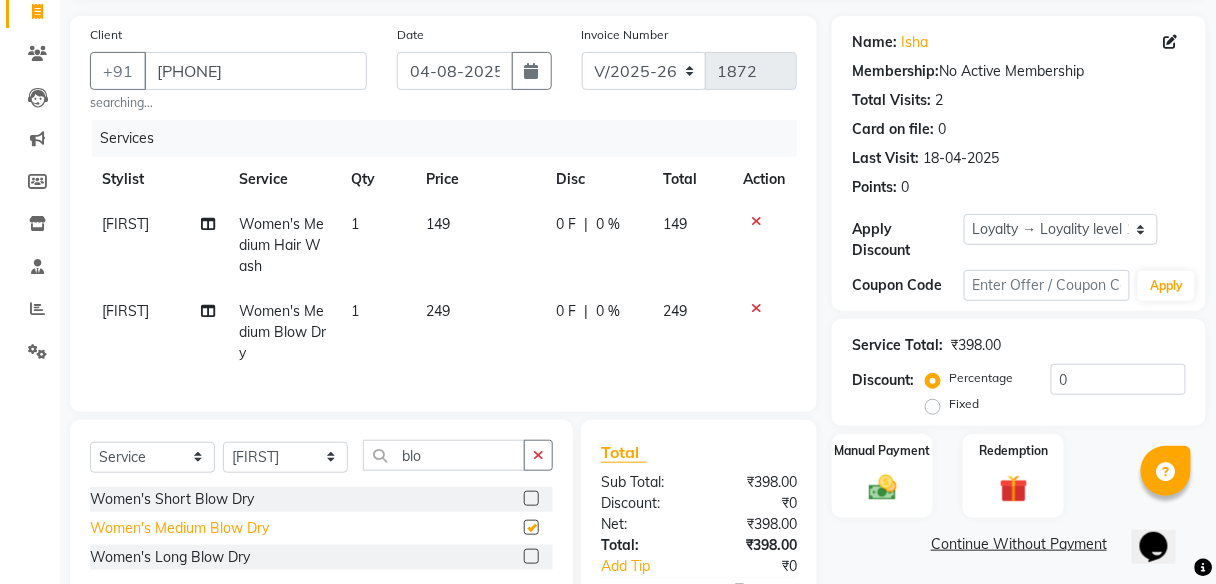 checkbox on "false" 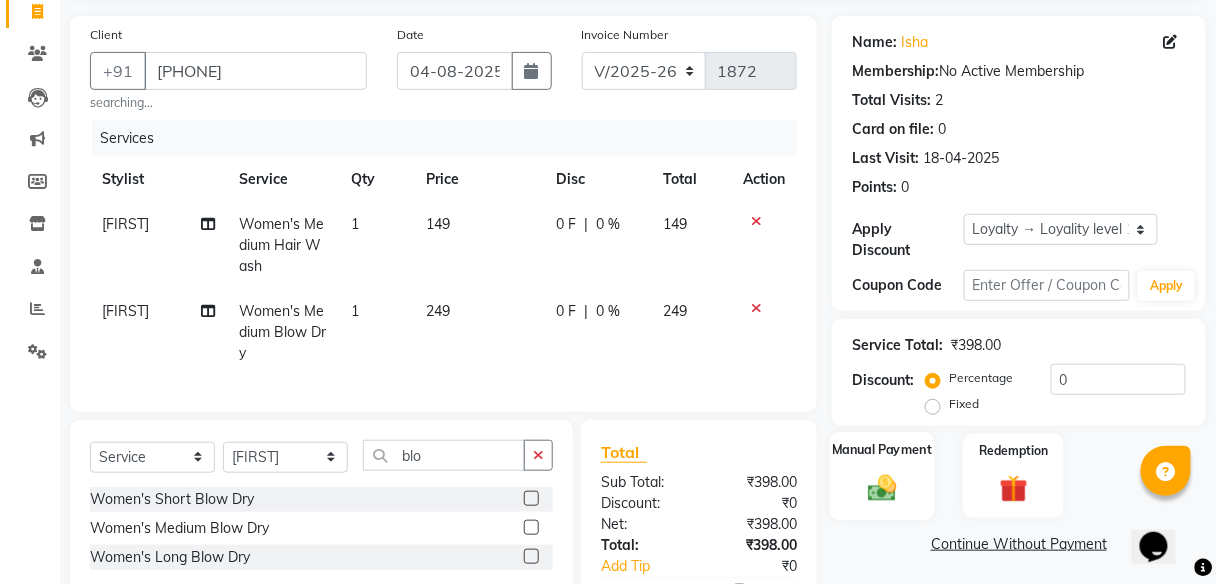 click 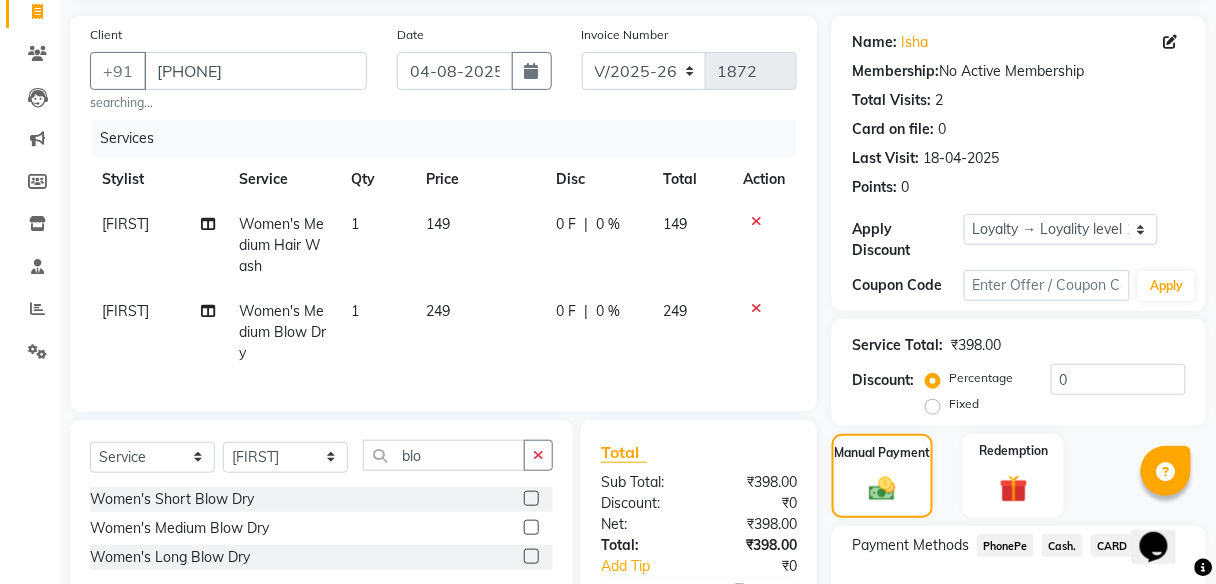 click on "PhonePe" 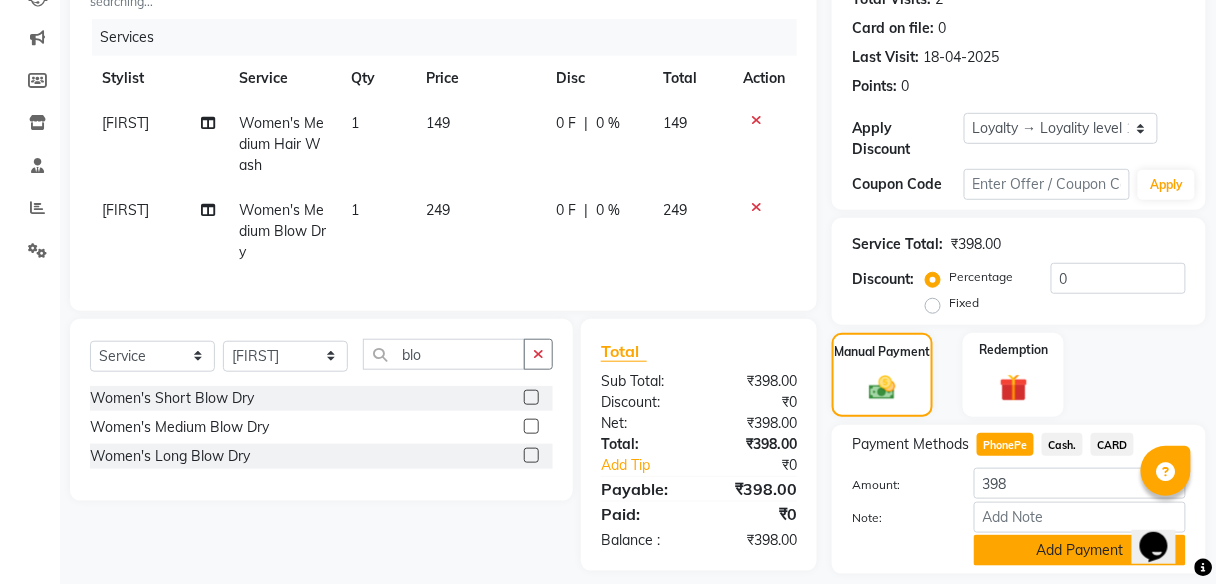 click on "Add Payment" 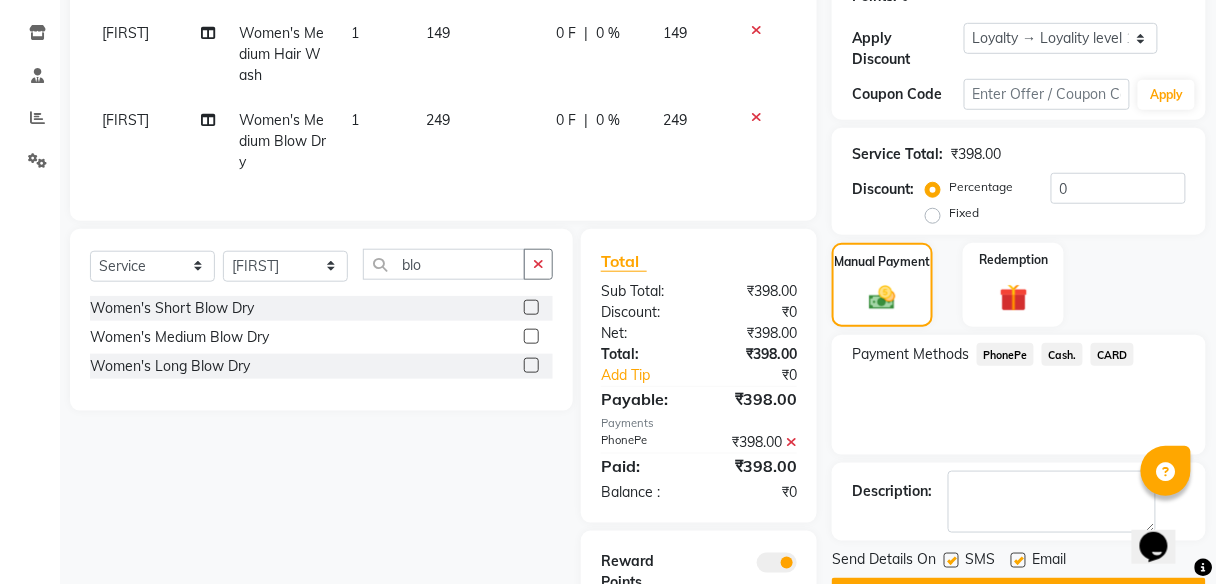 scroll, scrollTop: 376, scrollLeft: 0, axis: vertical 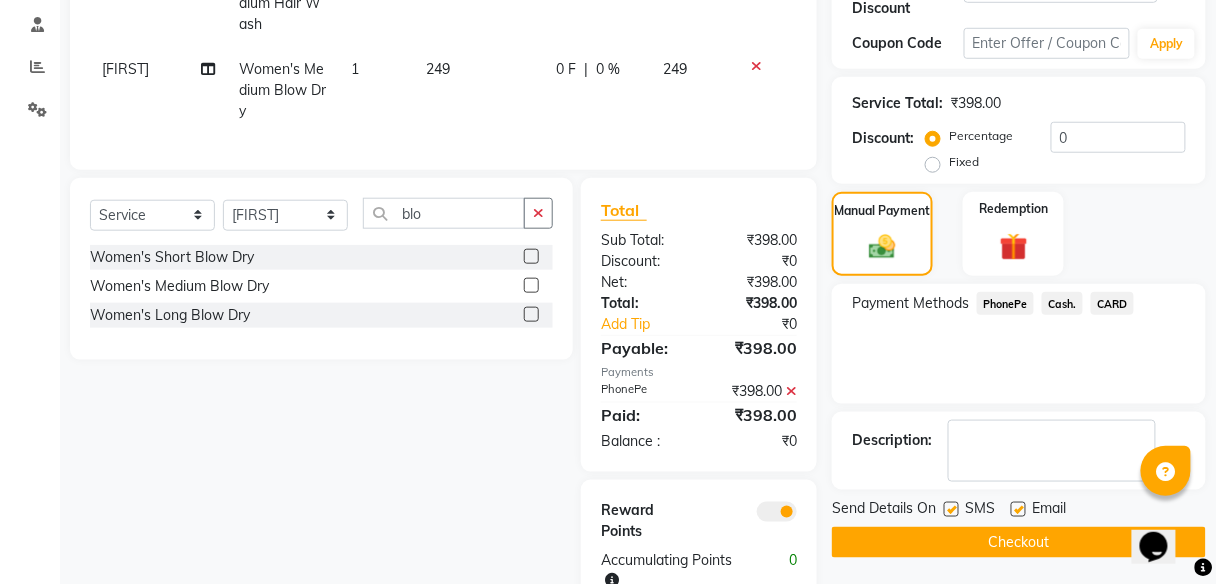 click on "Checkout" 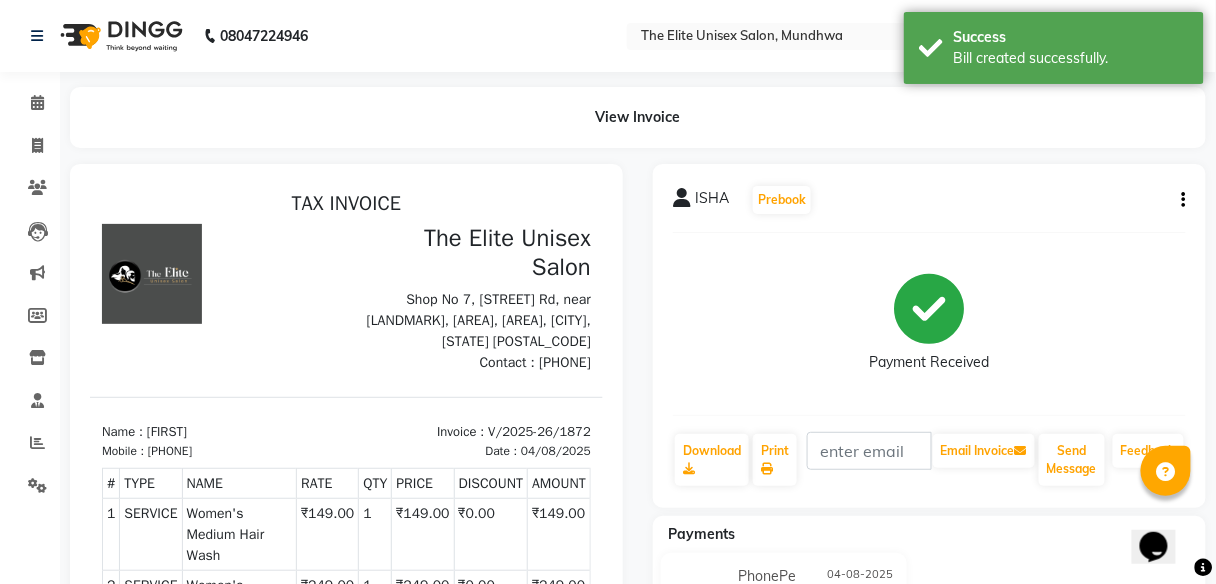 scroll, scrollTop: 0, scrollLeft: 0, axis: both 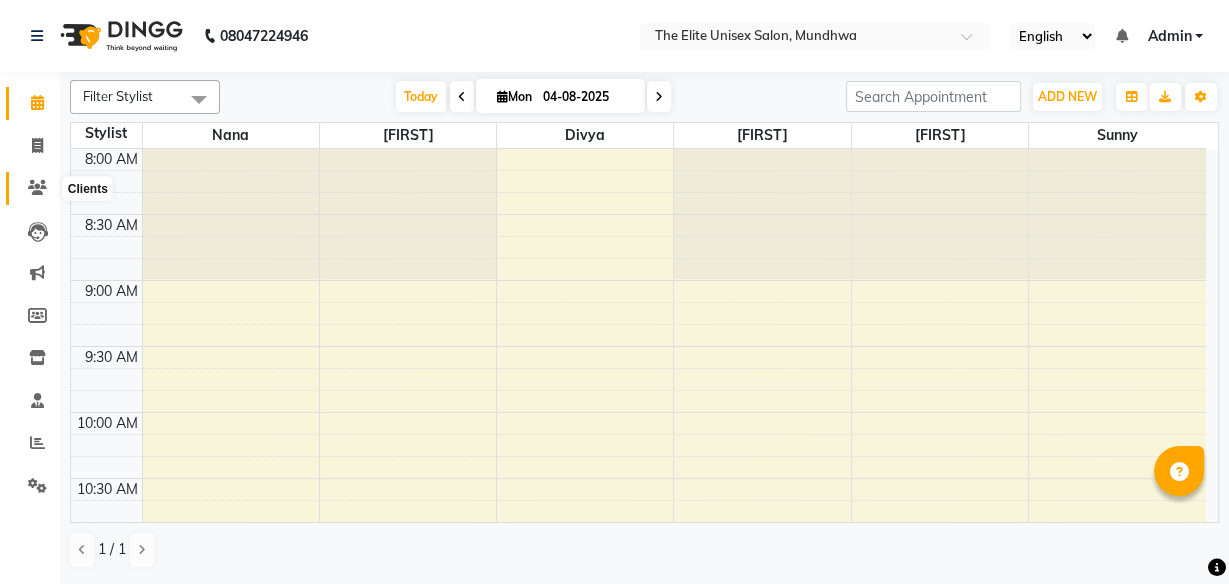 click 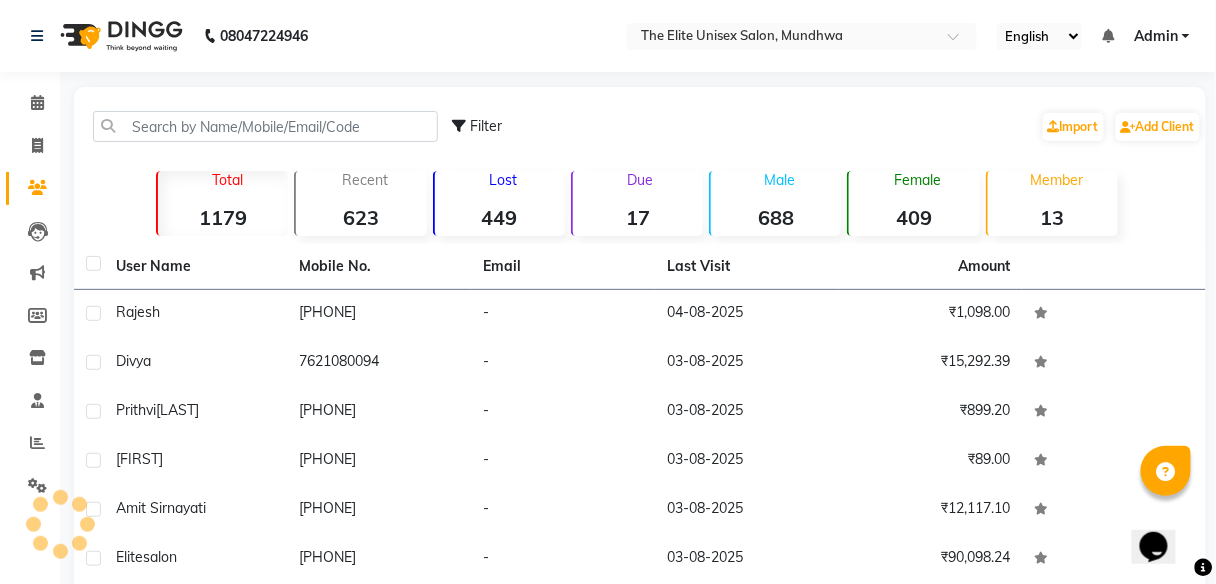 scroll, scrollTop: 0, scrollLeft: 0, axis: both 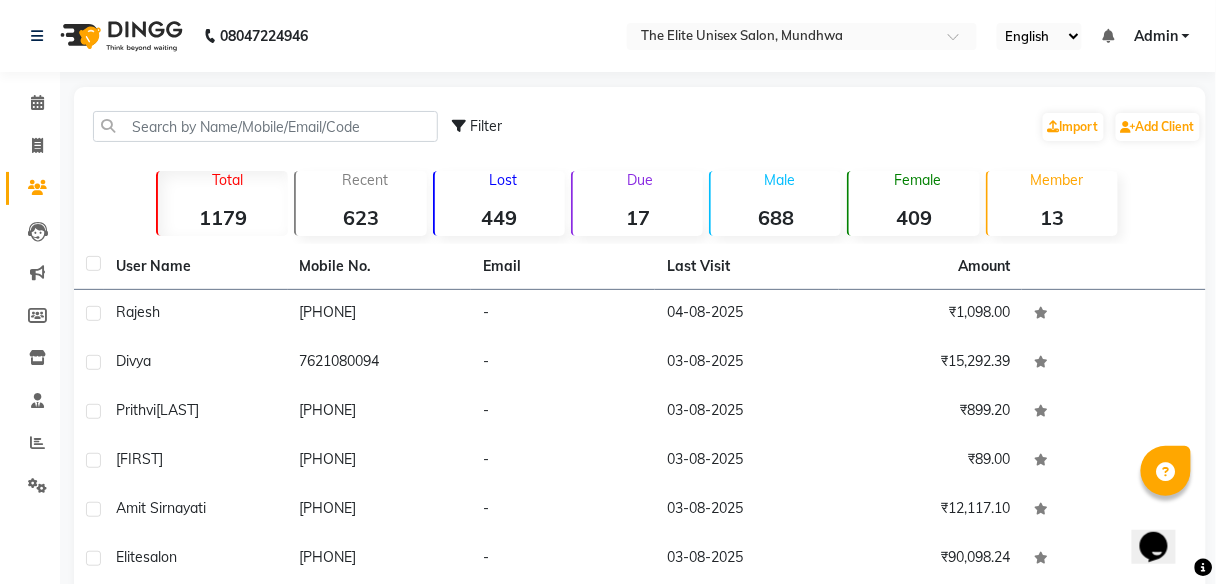 click on "449" 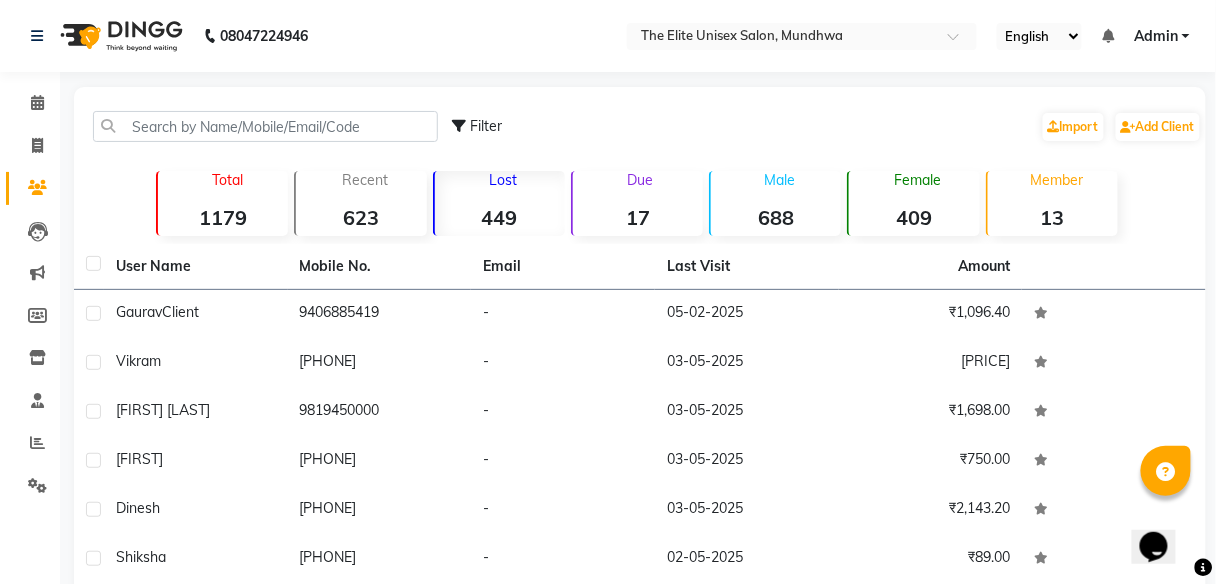 click on "Lost  449" 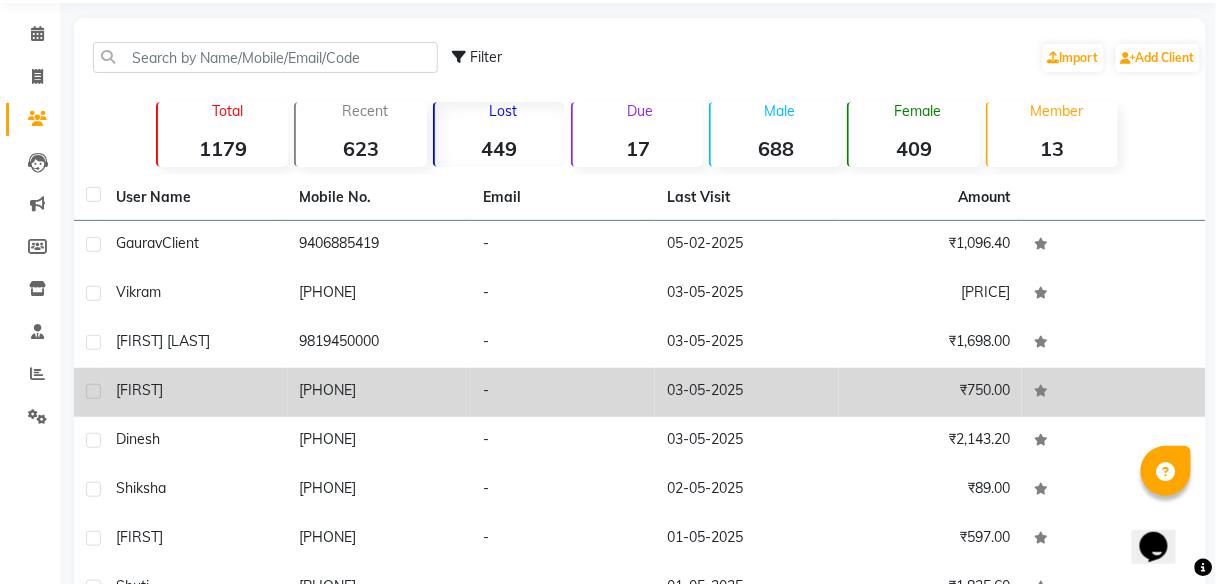 scroll, scrollTop: 54, scrollLeft: 0, axis: vertical 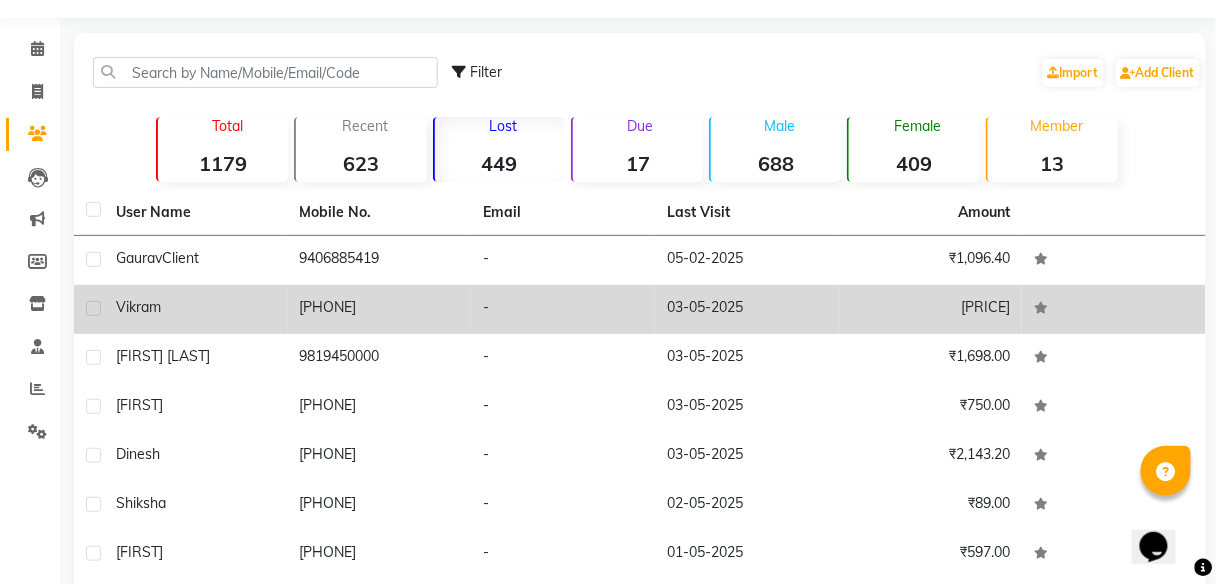 click on "-" 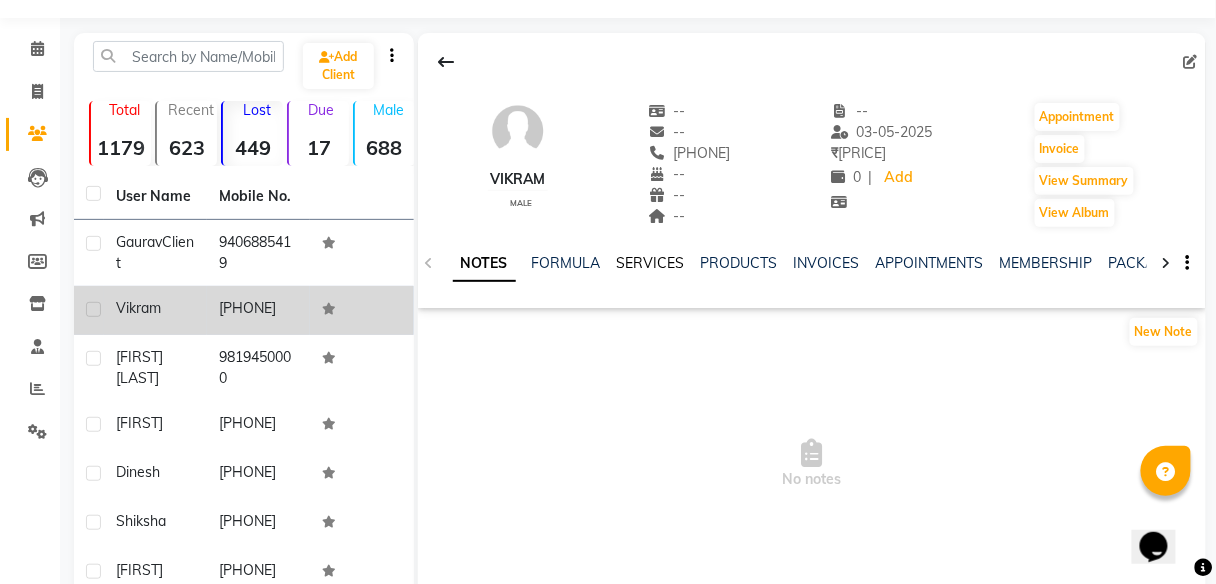 click on "SERVICES" 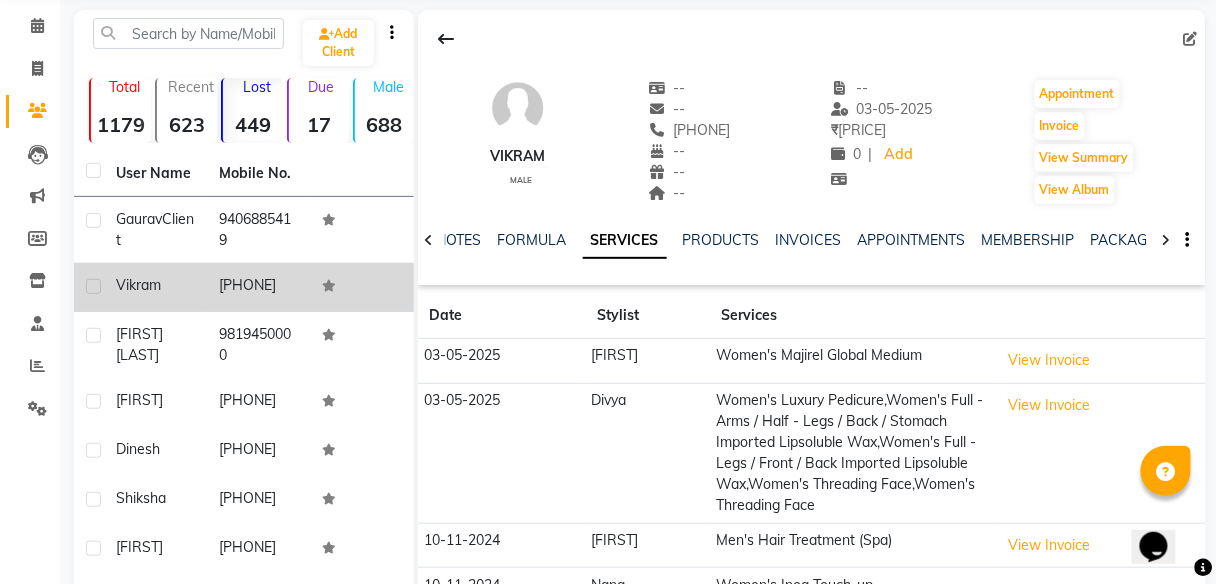 scroll, scrollTop: 76, scrollLeft: 0, axis: vertical 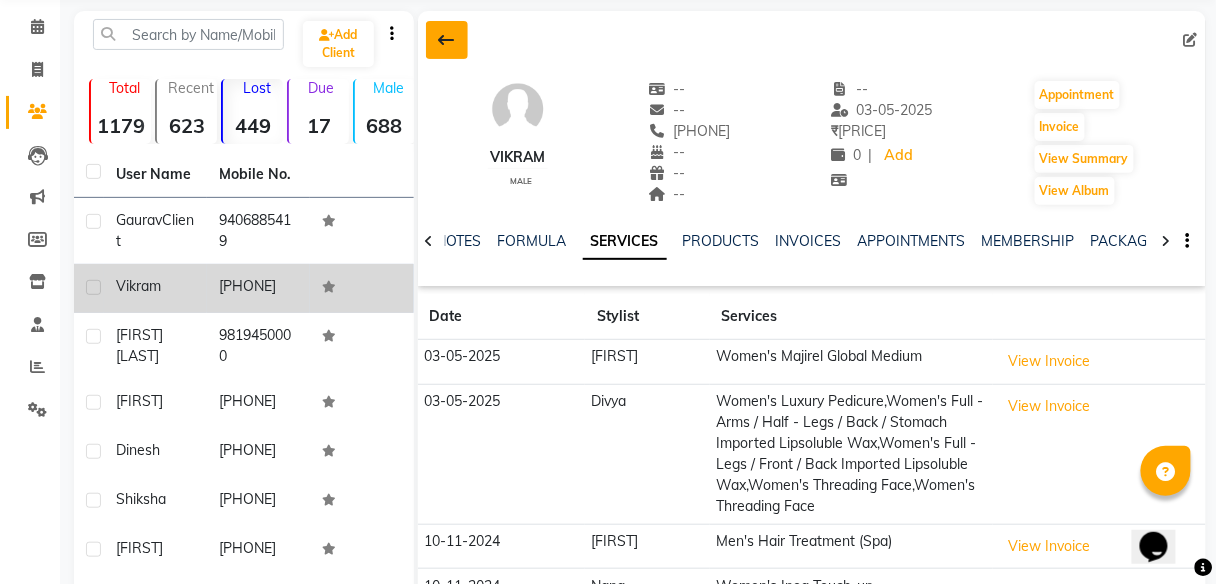 click 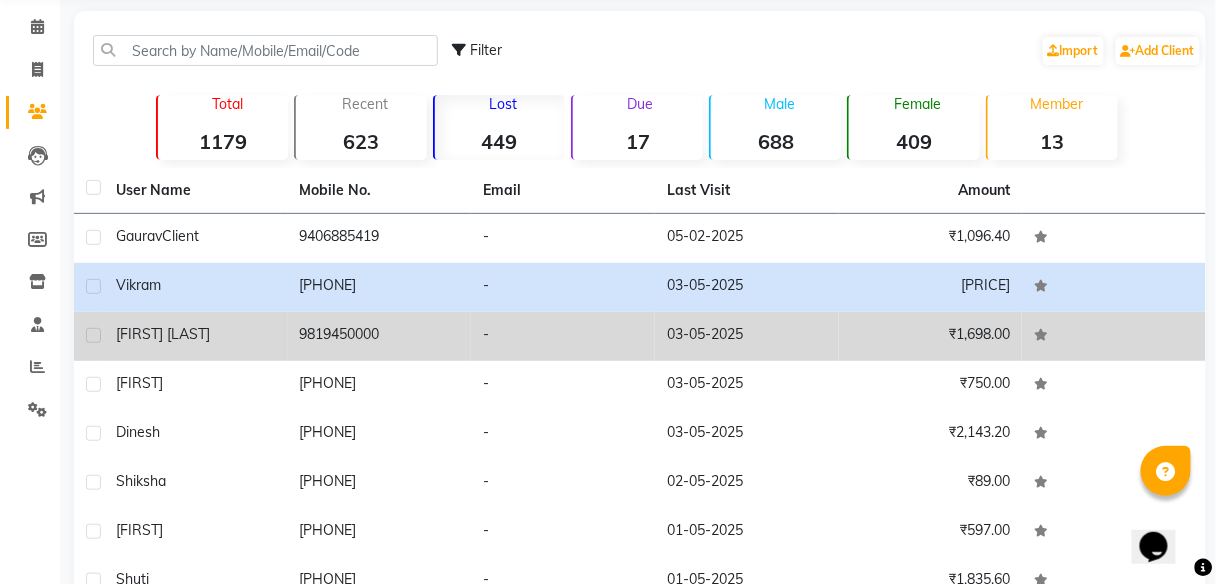 click on "9819450000" 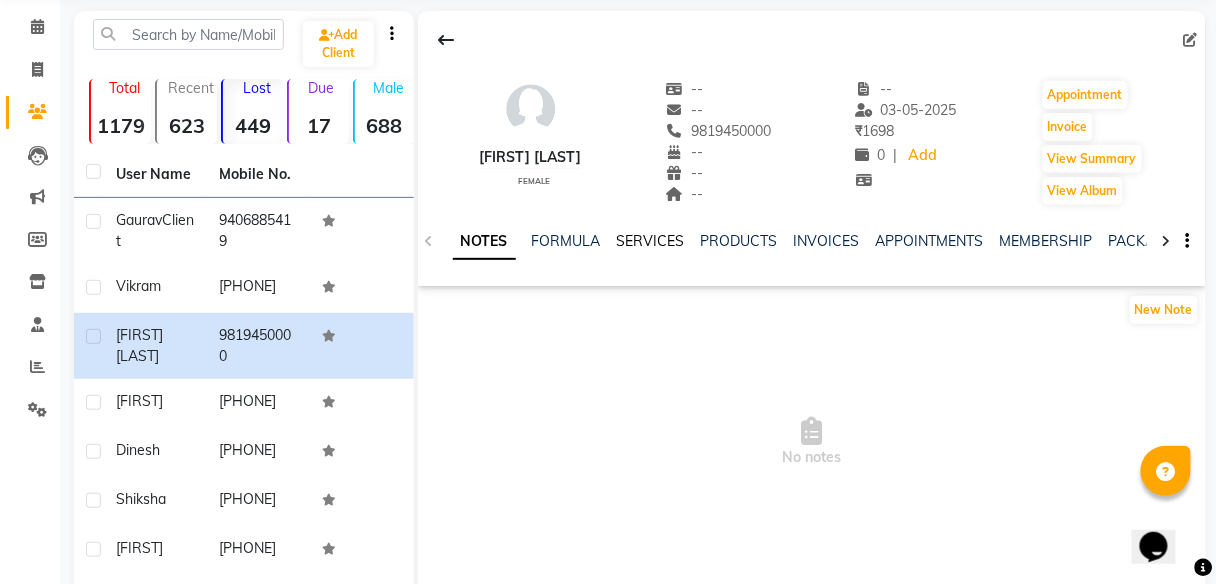 click on "SERVICES" 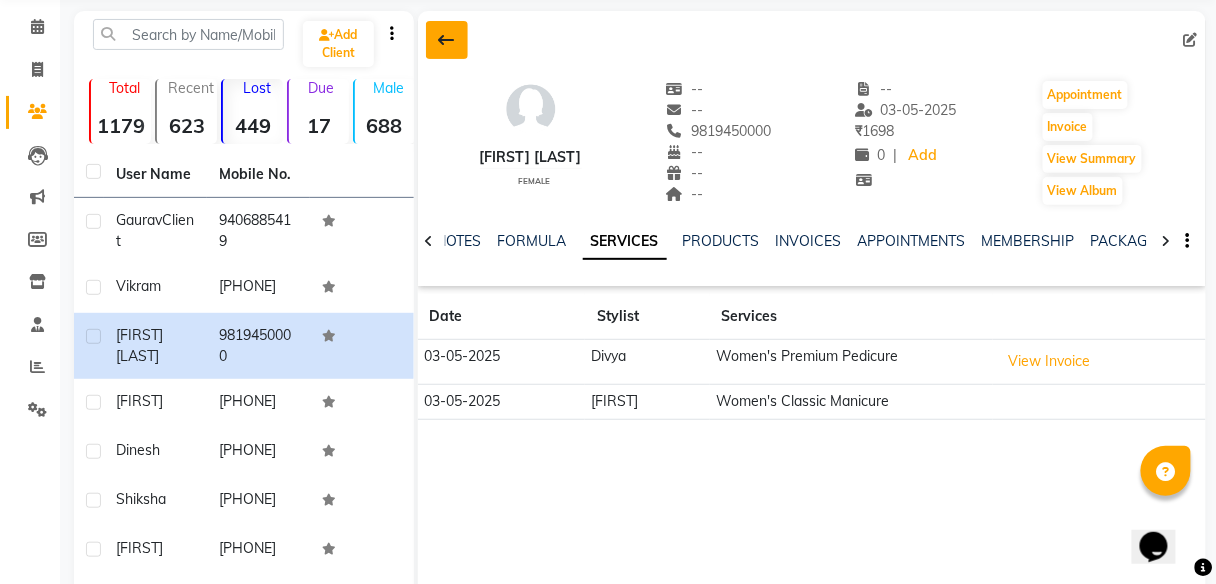 click 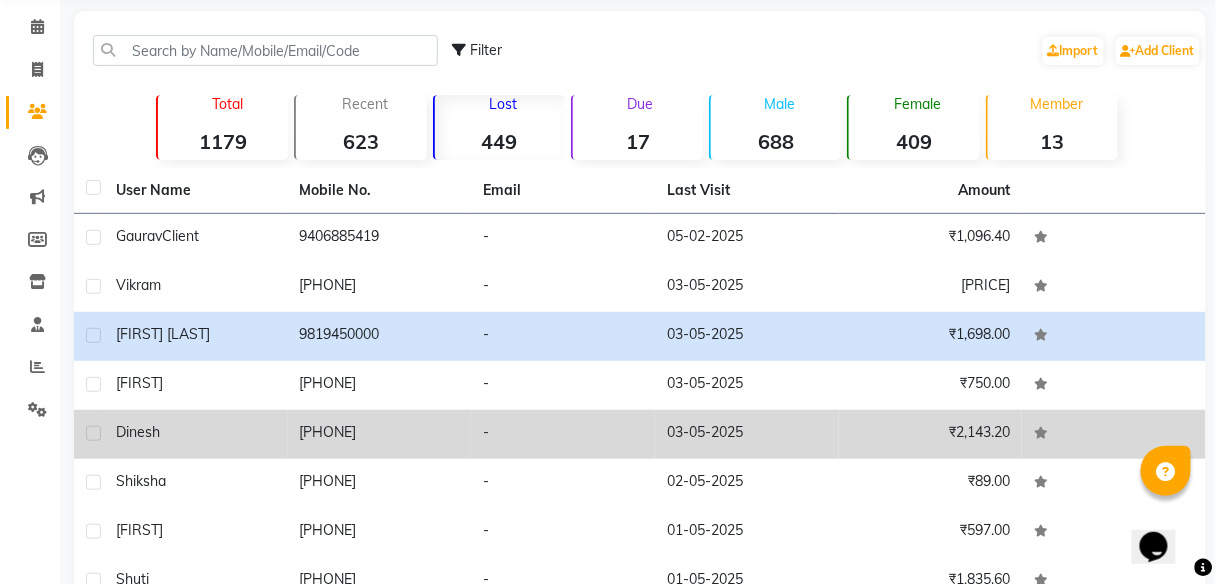 click on "9881250662" 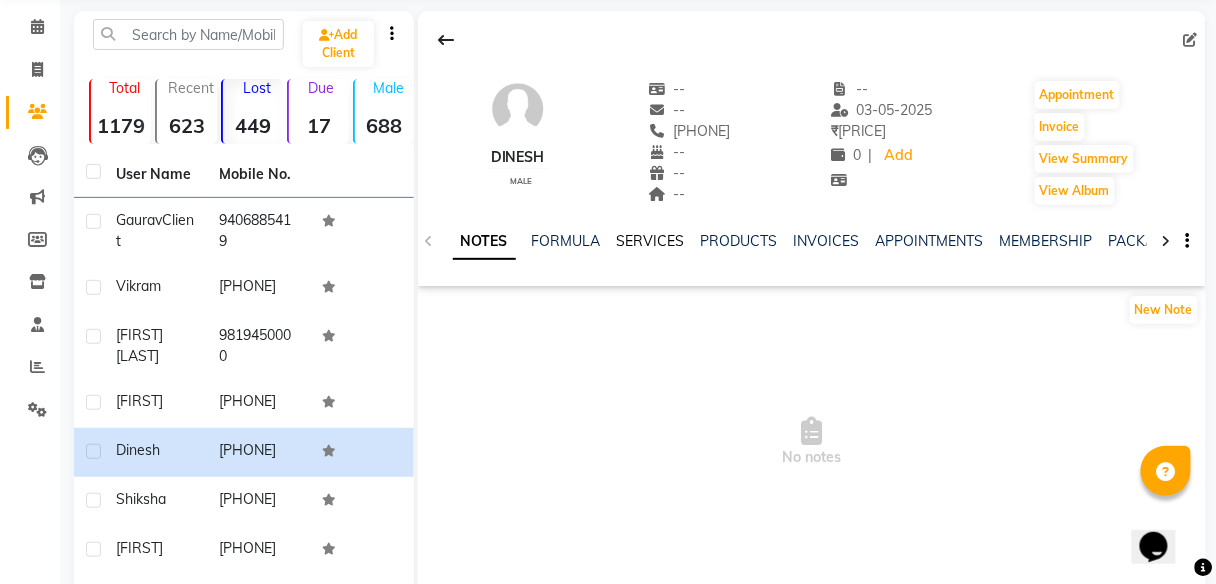 click on "SERVICES" 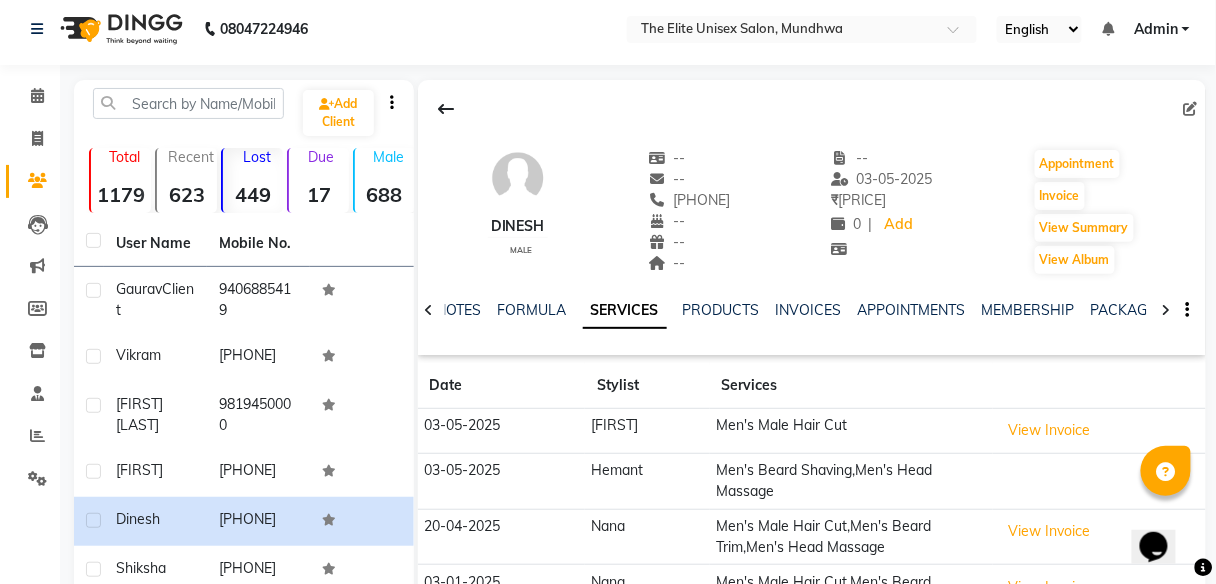 scroll, scrollTop: 5, scrollLeft: 0, axis: vertical 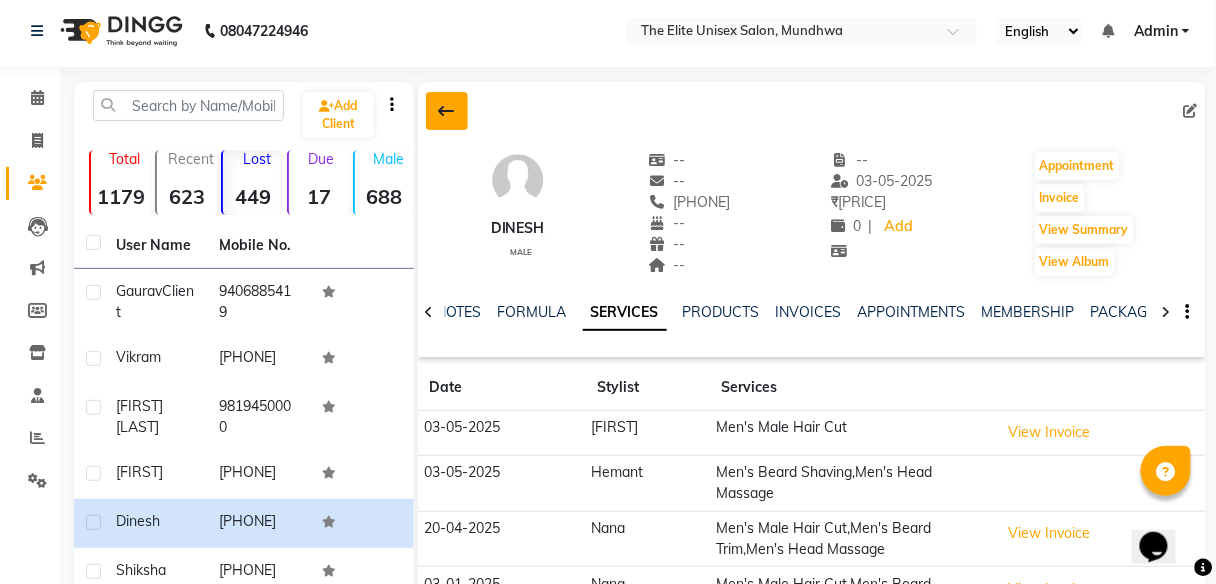 click 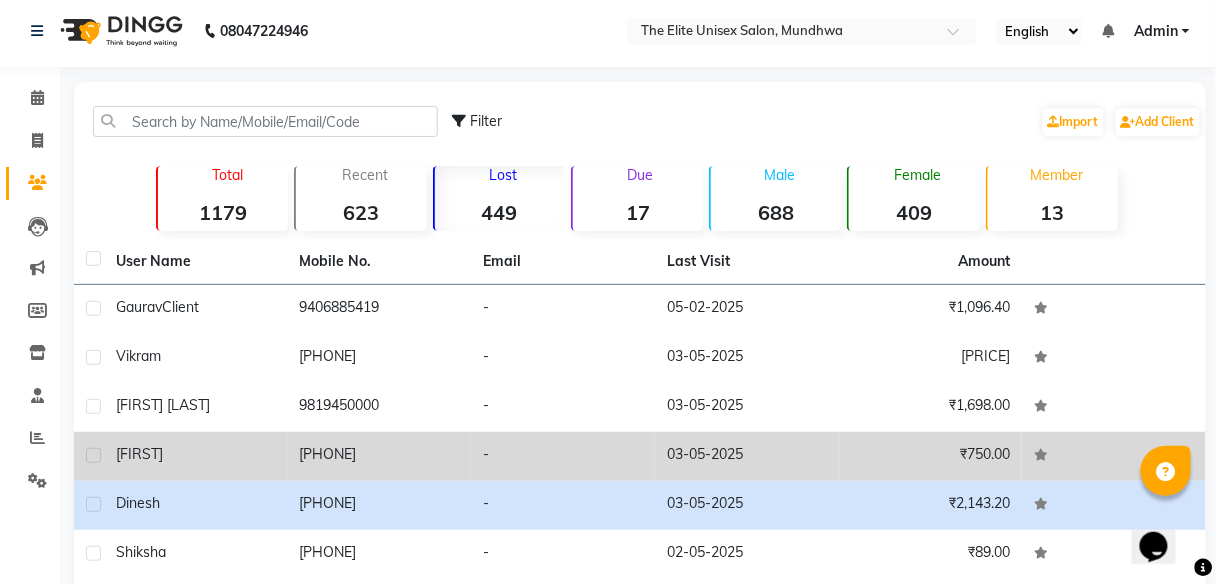 click on "-" 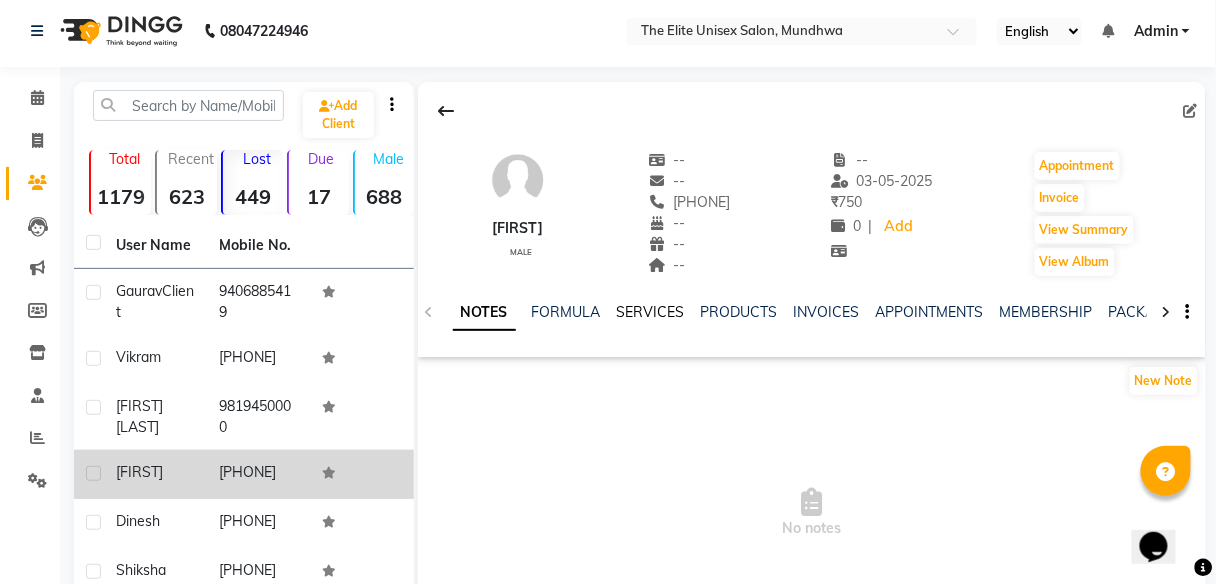 click on "SERVICES" 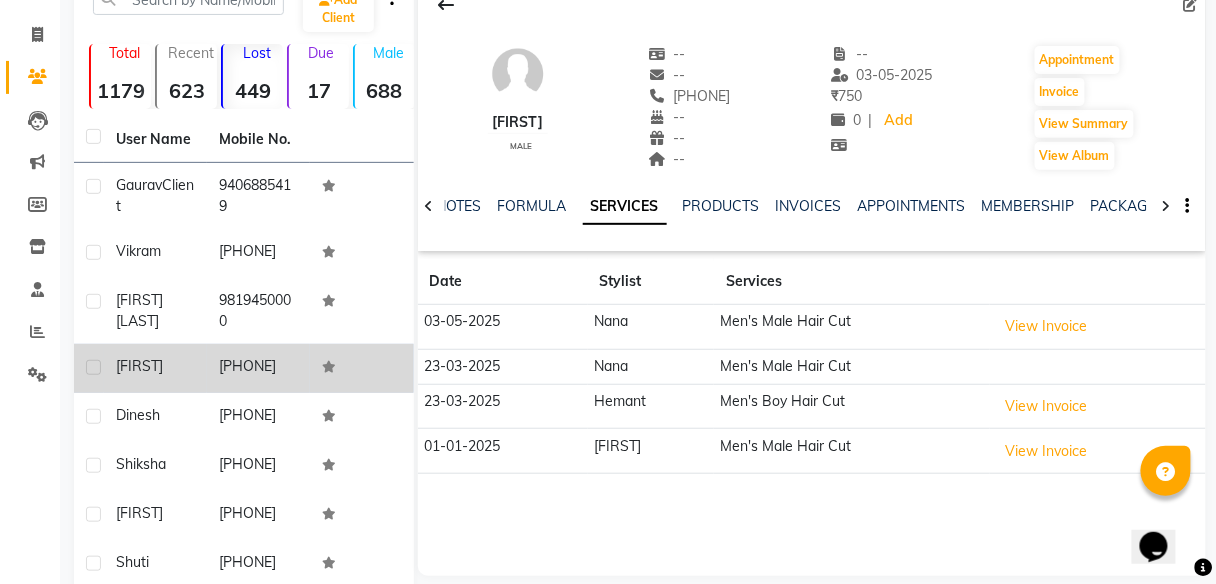 scroll, scrollTop: 0, scrollLeft: 0, axis: both 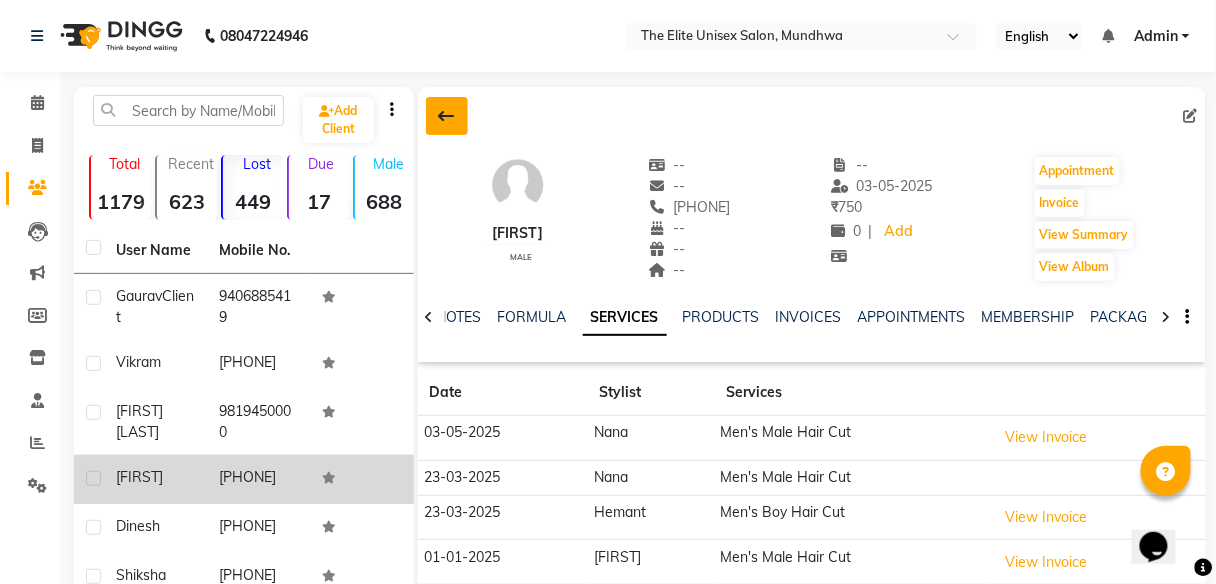 click 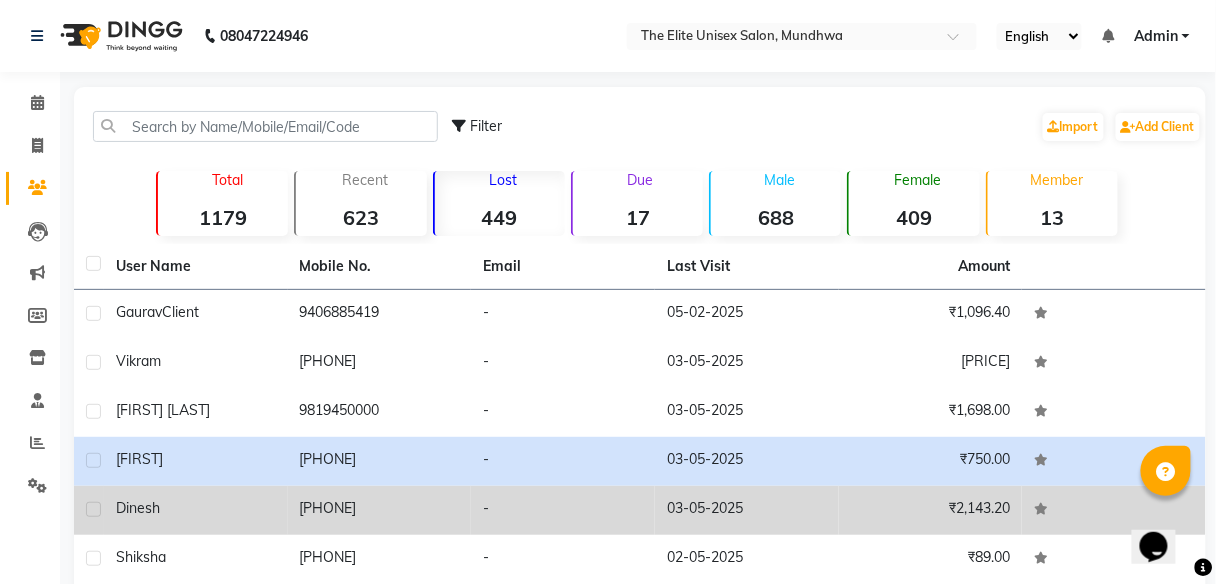click on "9881250662" 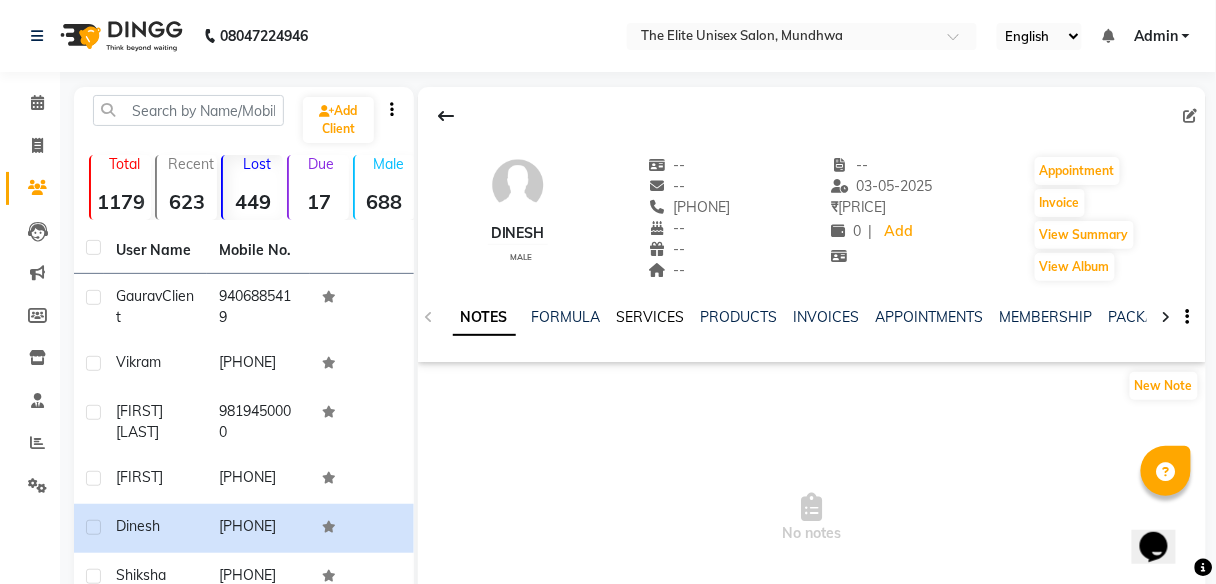 click on "SERVICES" 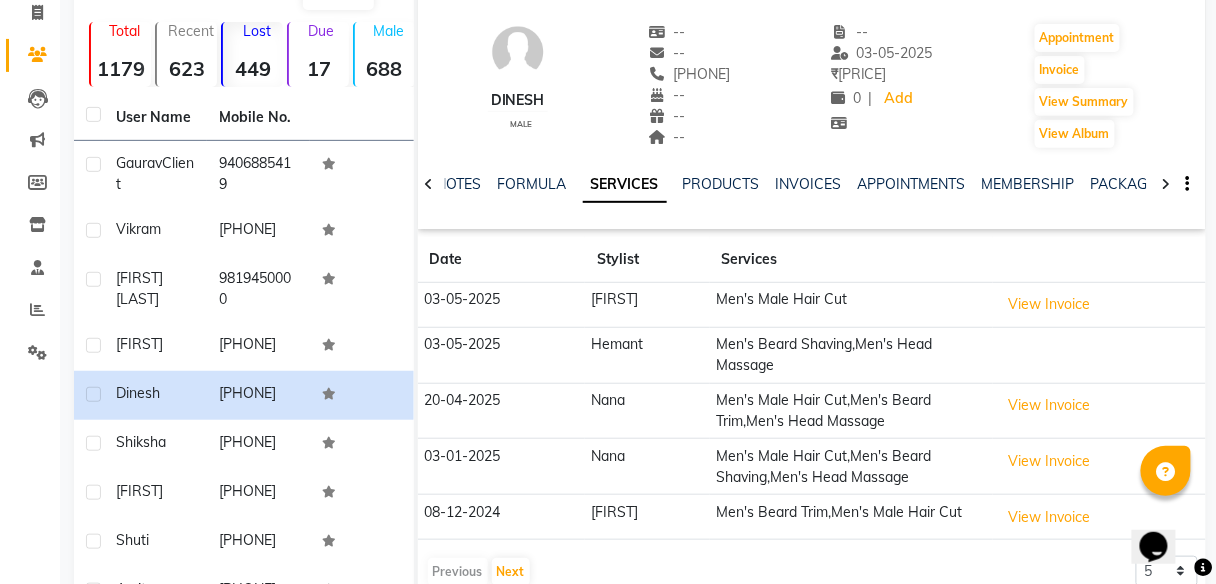 scroll, scrollTop: 0, scrollLeft: 0, axis: both 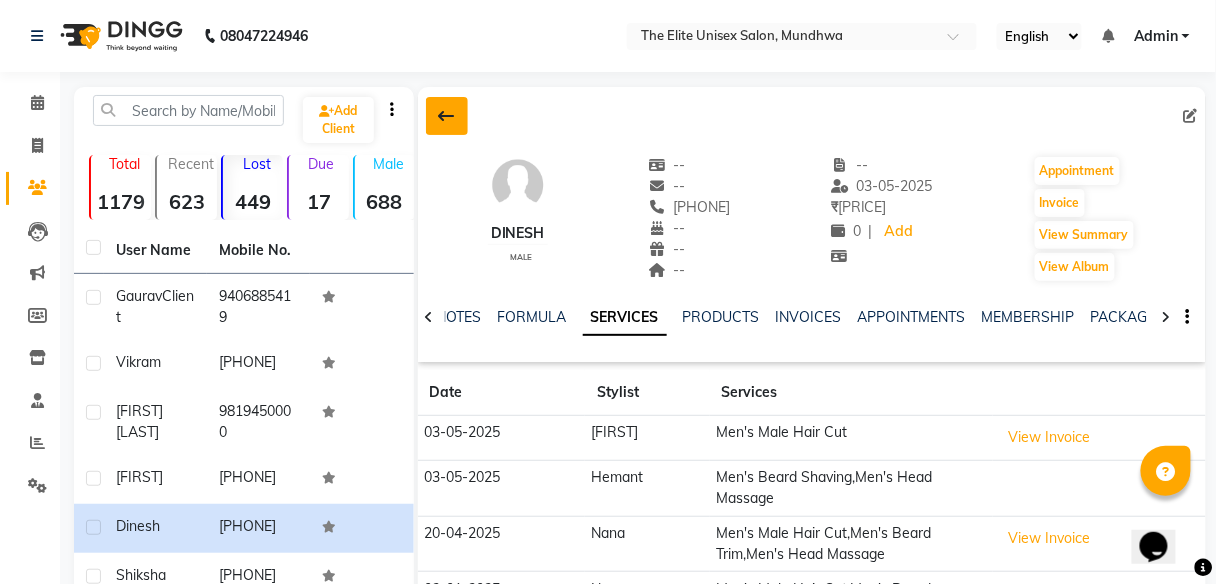 click 